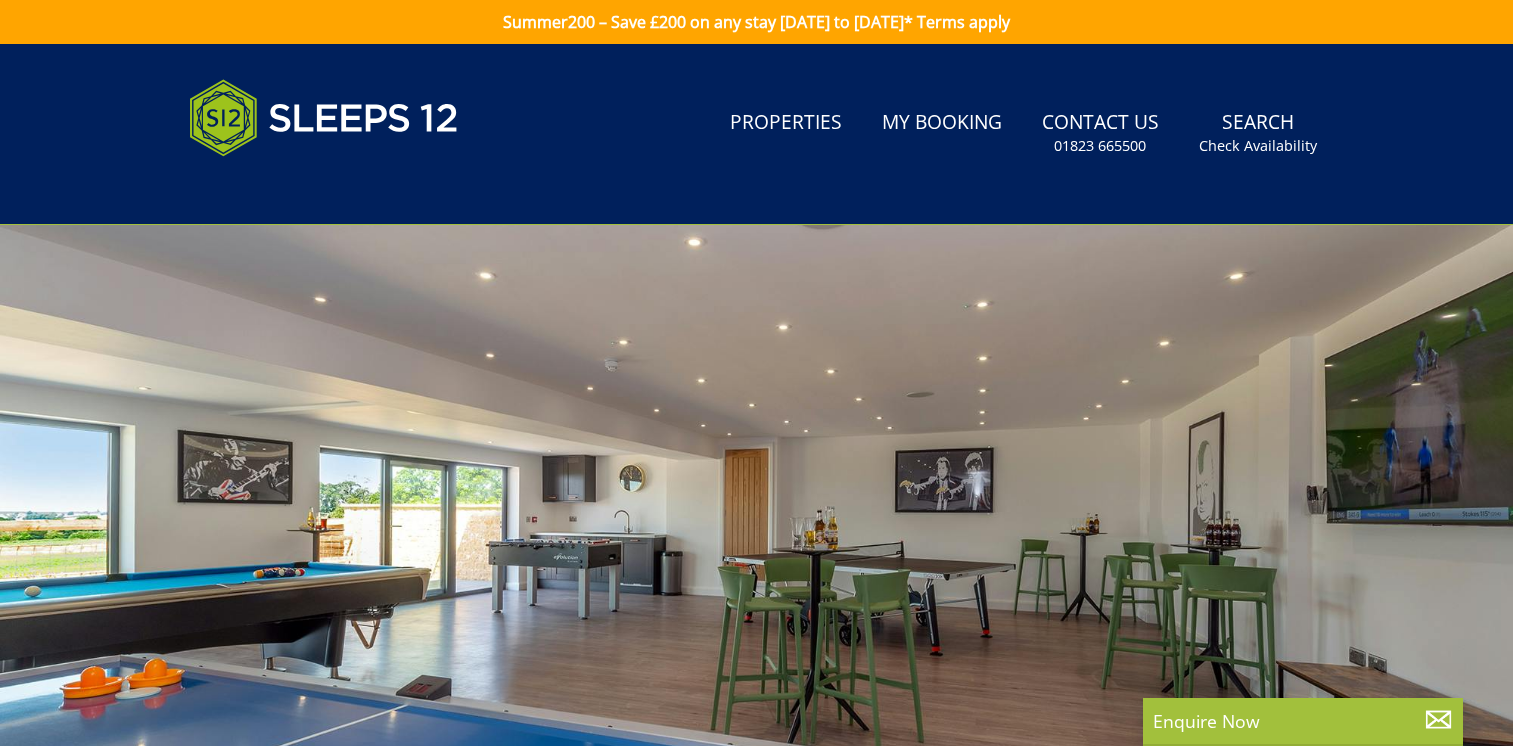 scroll, scrollTop: 0, scrollLeft: 0, axis: both 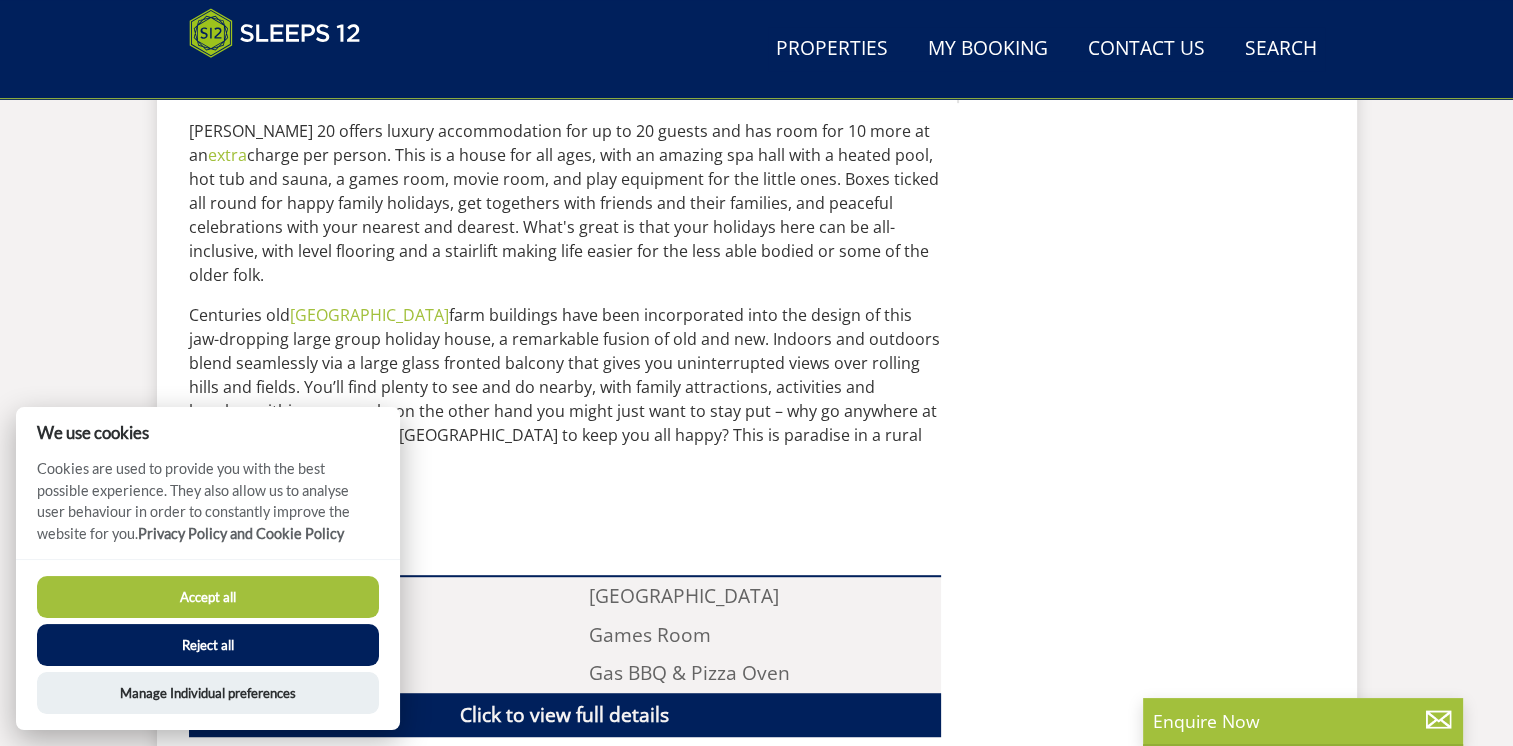 click on "Reject all" at bounding box center (208, 645) 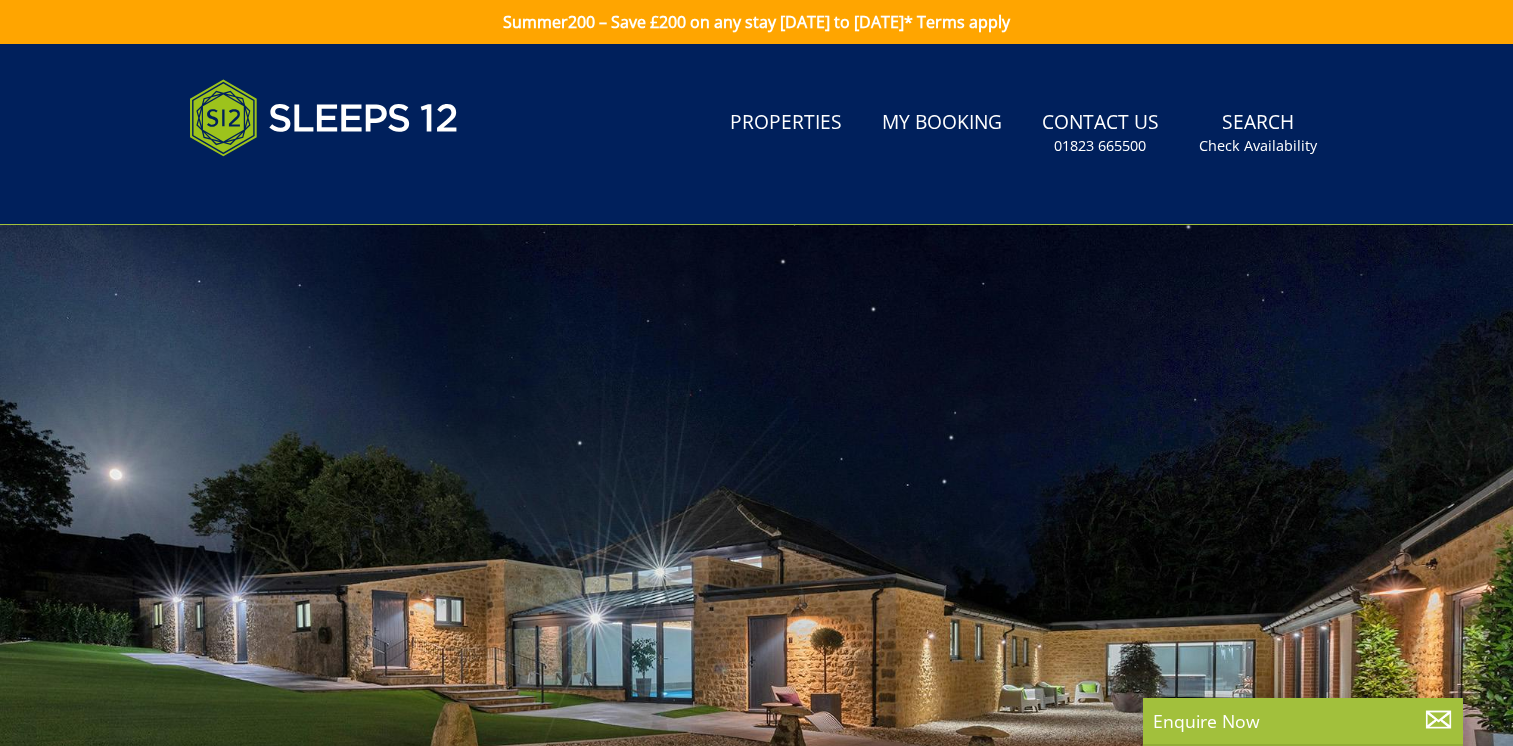 scroll, scrollTop: 1100, scrollLeft: 0, axis: vertical 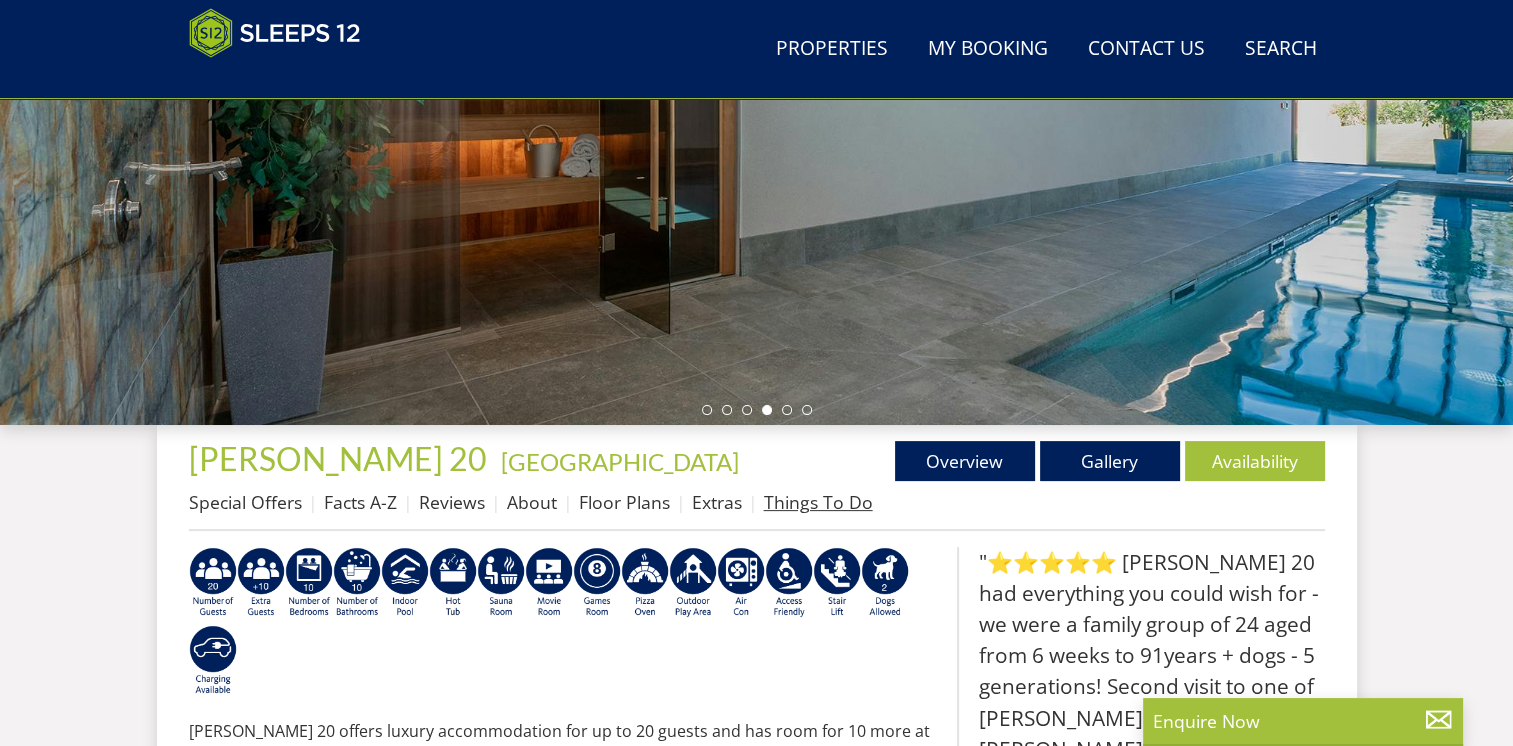 click on "Things To Do" at bounding box center (818, 502) 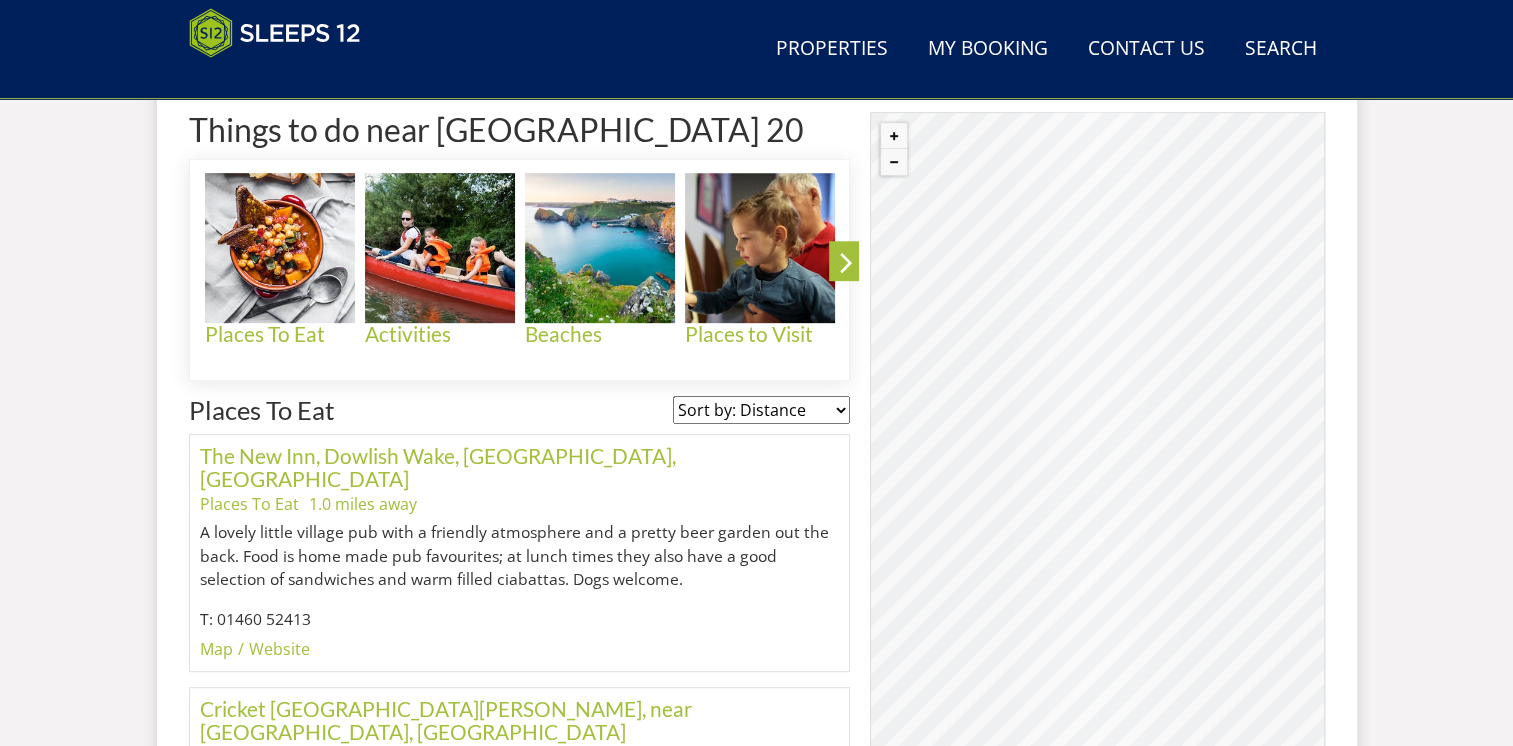 scroll, scrollTop: 818, scrollLeft: 0, axis: vertical 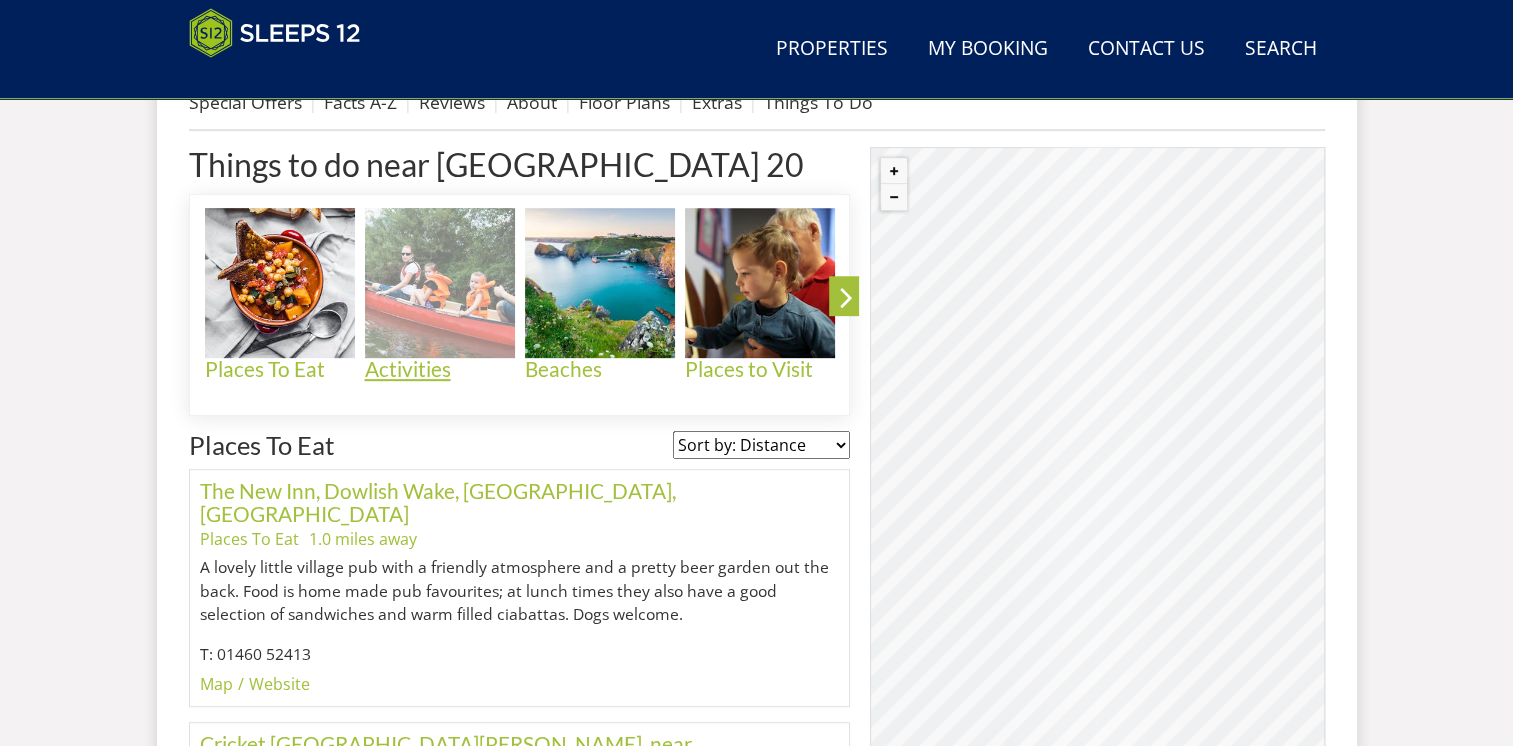 click on "Activities" at bounding box center (440, 369) 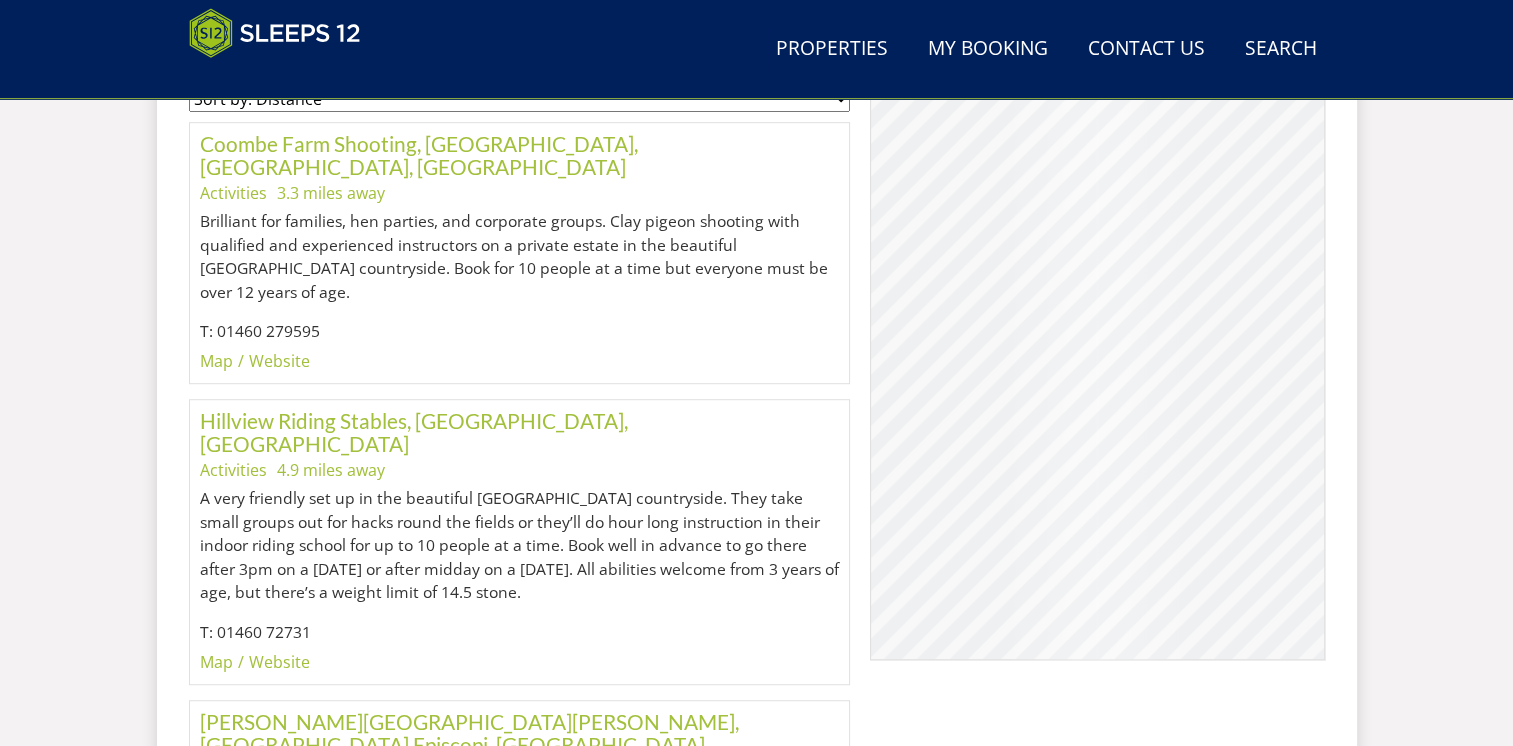 scroll, scrollTop: 1296, scrollLeft: 0, axis: vertical 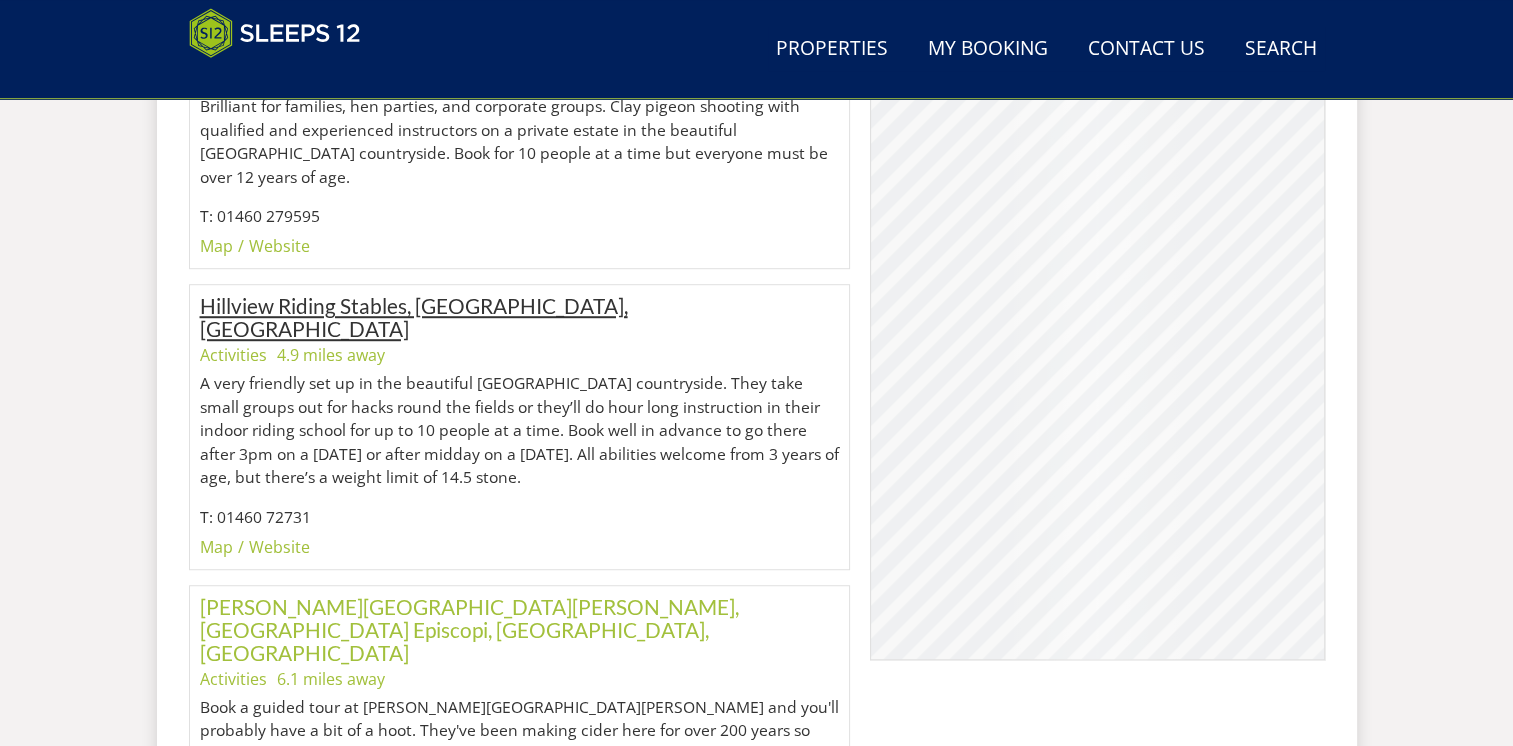 click on "Hillview Riding Stables, Crewkerne, Somerset" 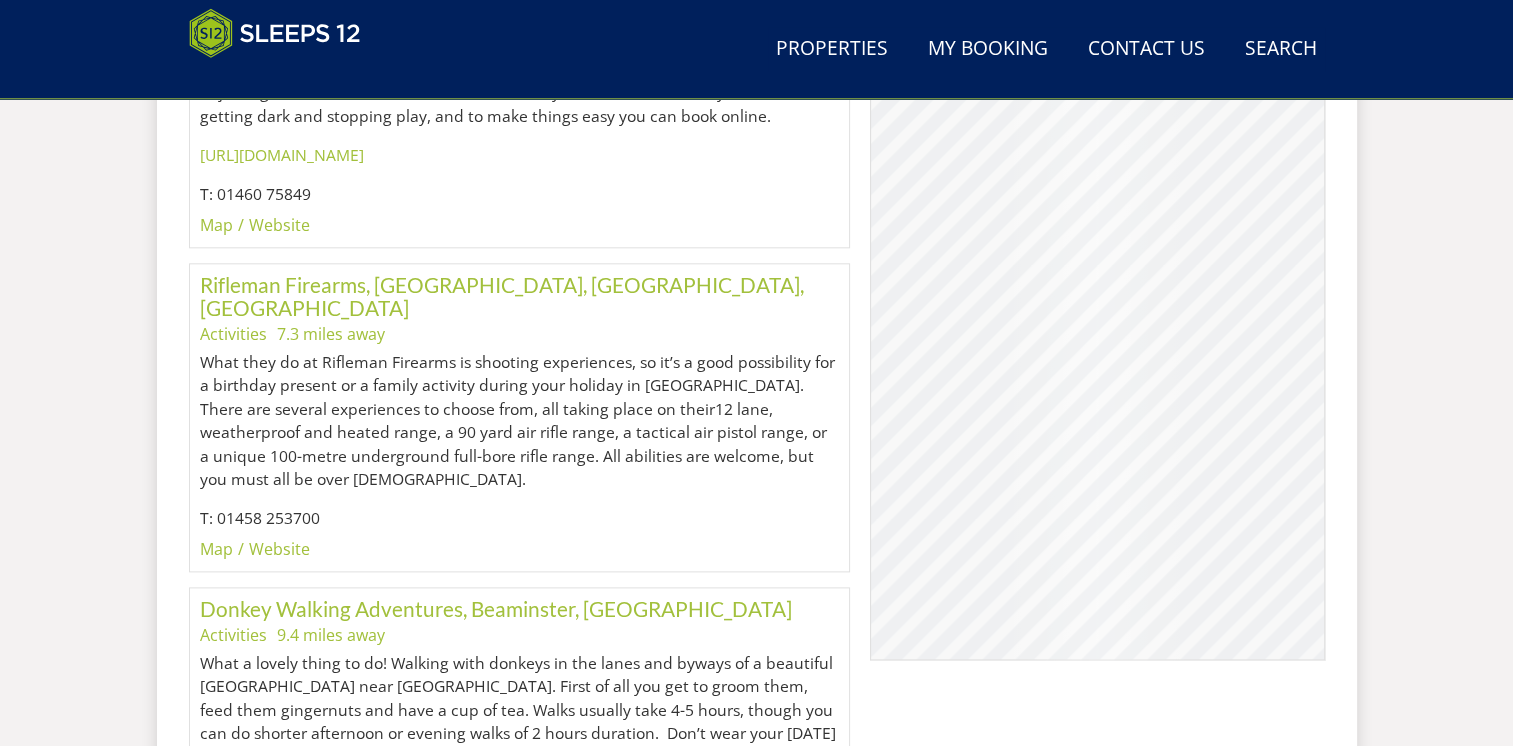 scroll, scrollTop: 2306, scrollLeft: 0, axis: vertical 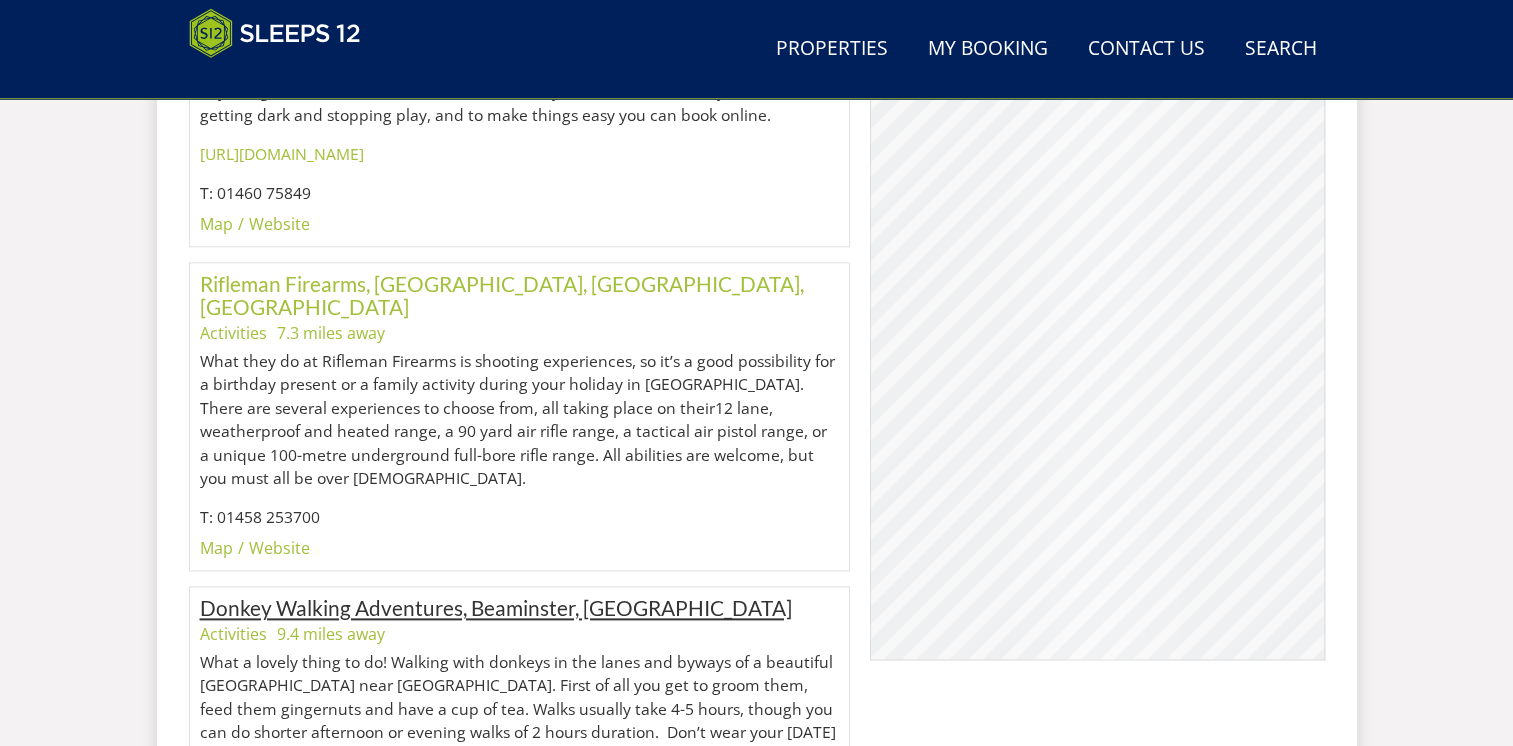 click on "Donkey Walking Adventures, Beaminster, Dorset" 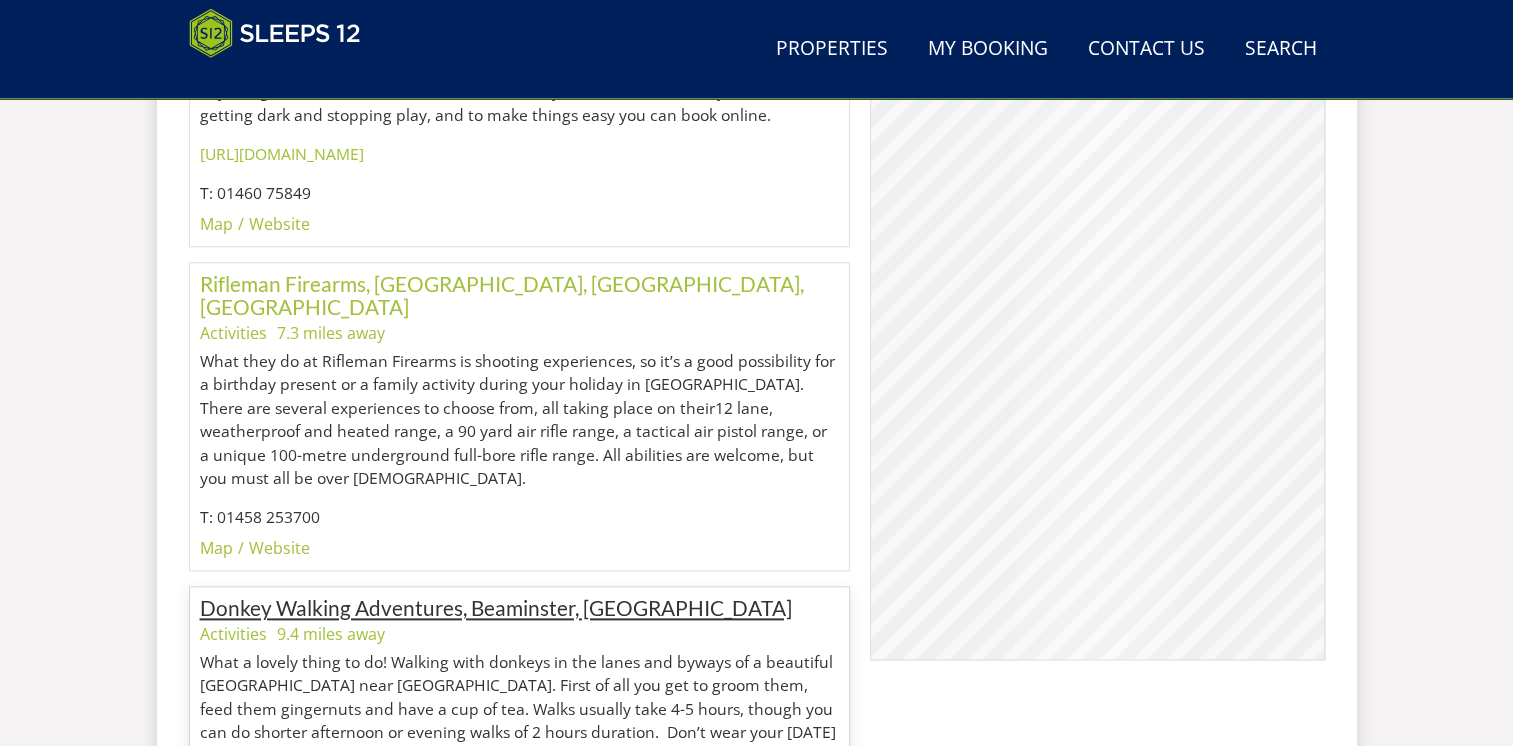 scroll, scrollTop: 2316, scrollLeft: 0, axis: vertical 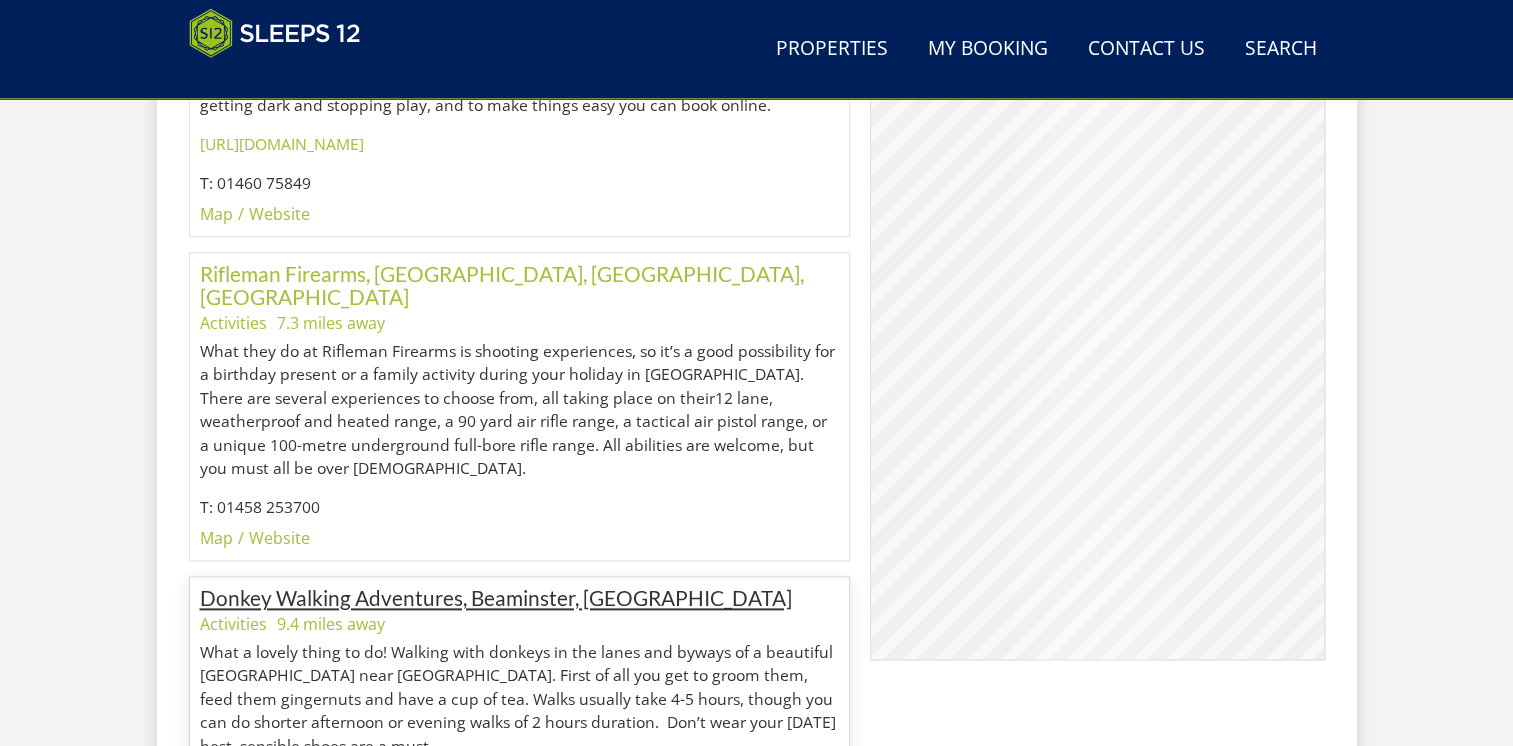 click on "Donkey Walking Adventures, Beaminster, Dorset" 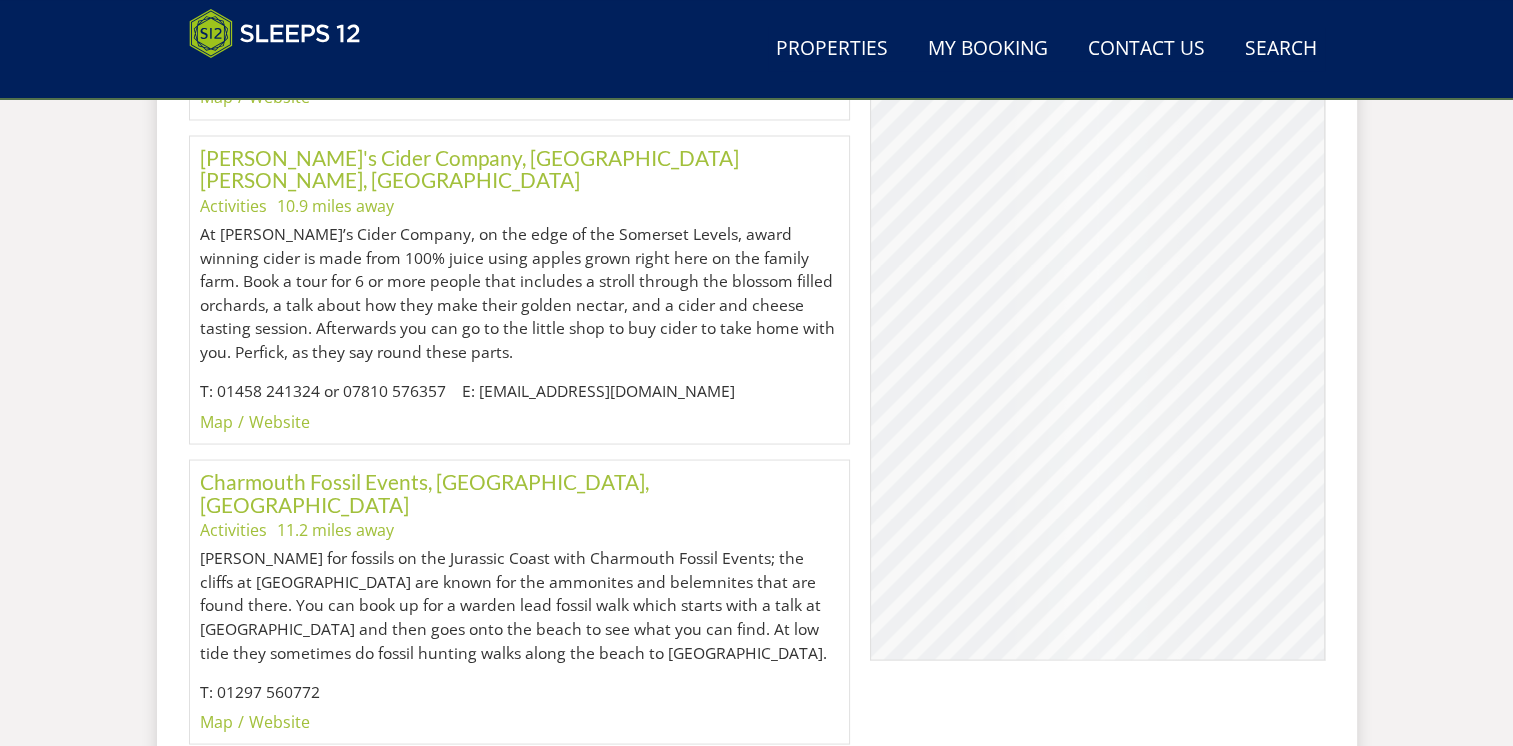 scroll, scrollTop: 3627, scrollLeft: 0, axis: vertical 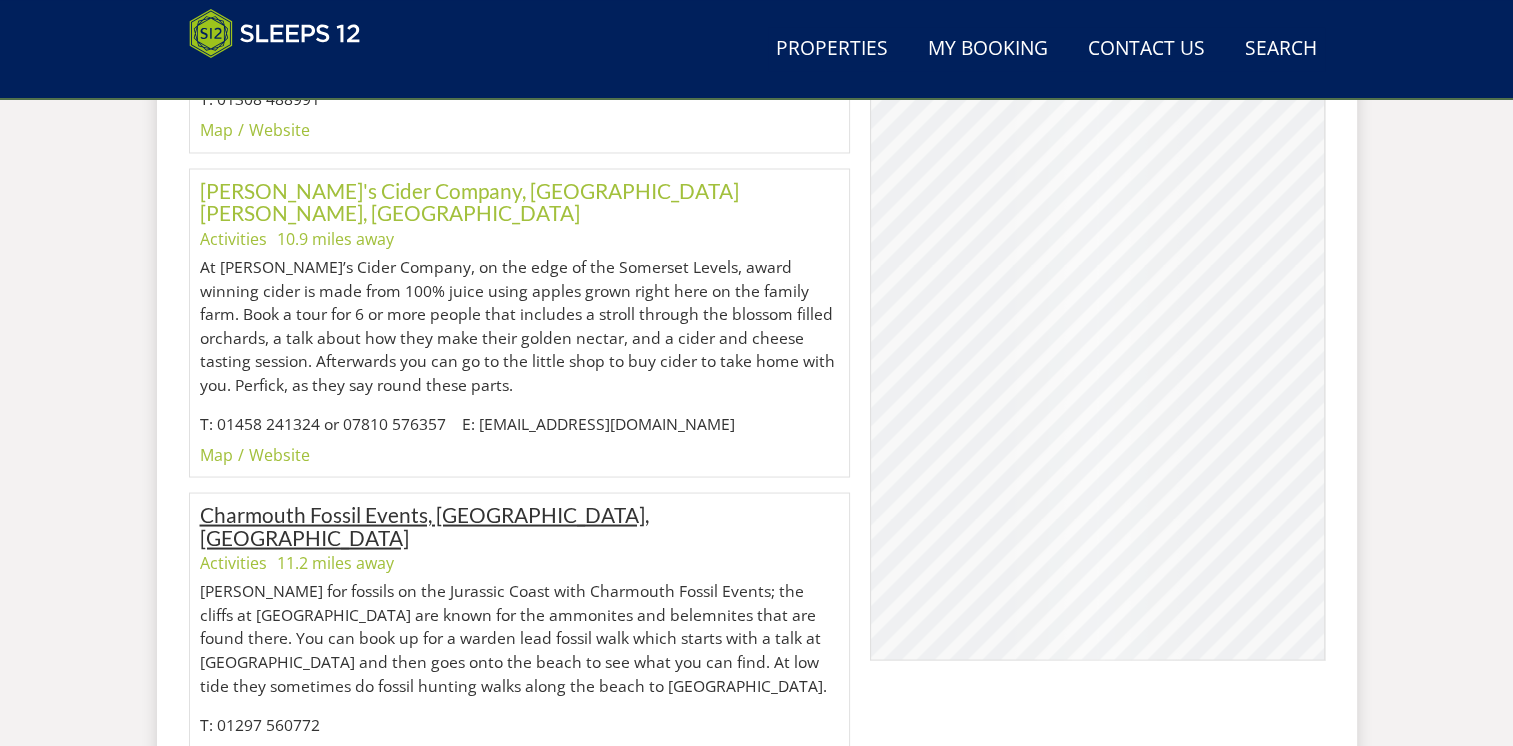 click on "Charmouth Fossil Events, Charmouth, Dorset" 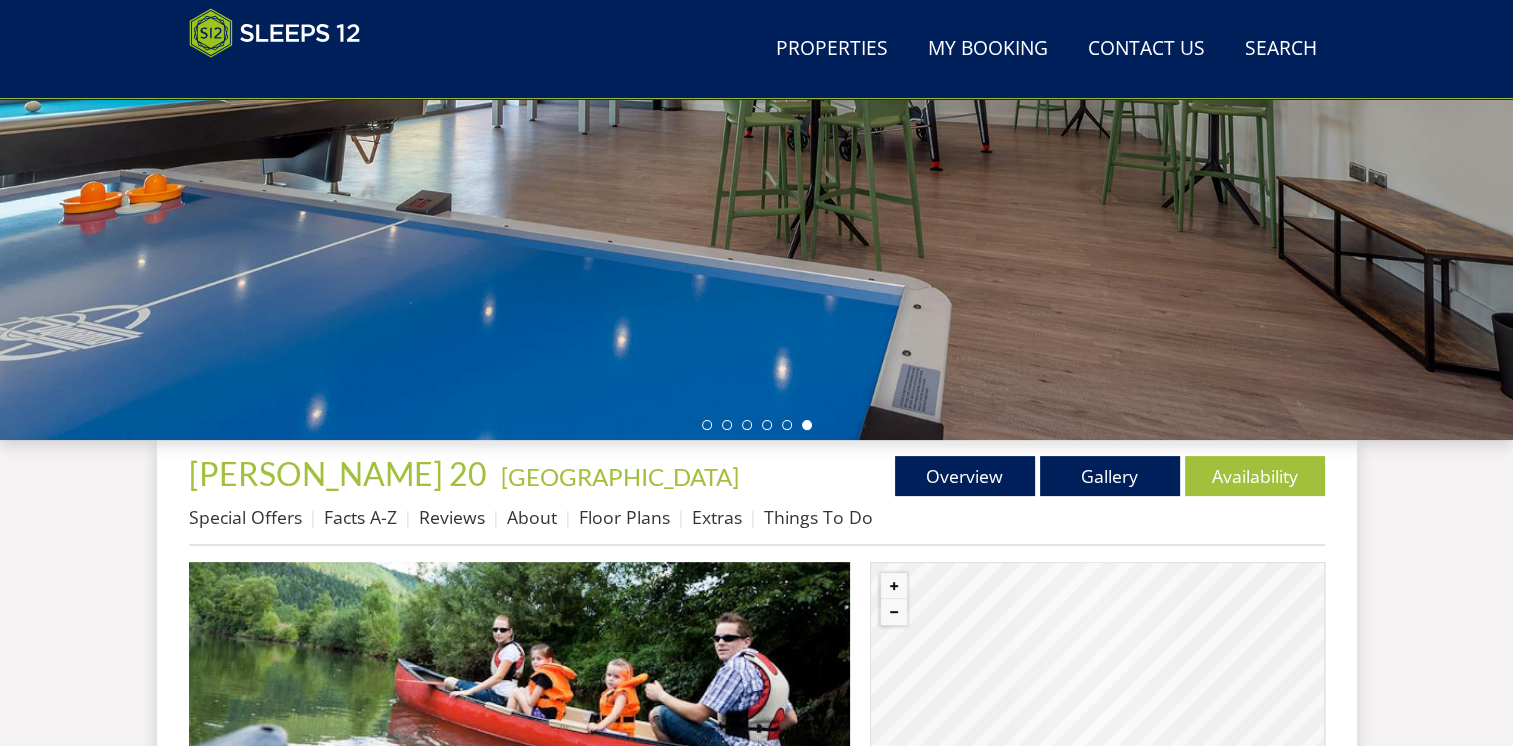 scroll, scrollTop: 437, scrollLeft: 0, axis: vertical 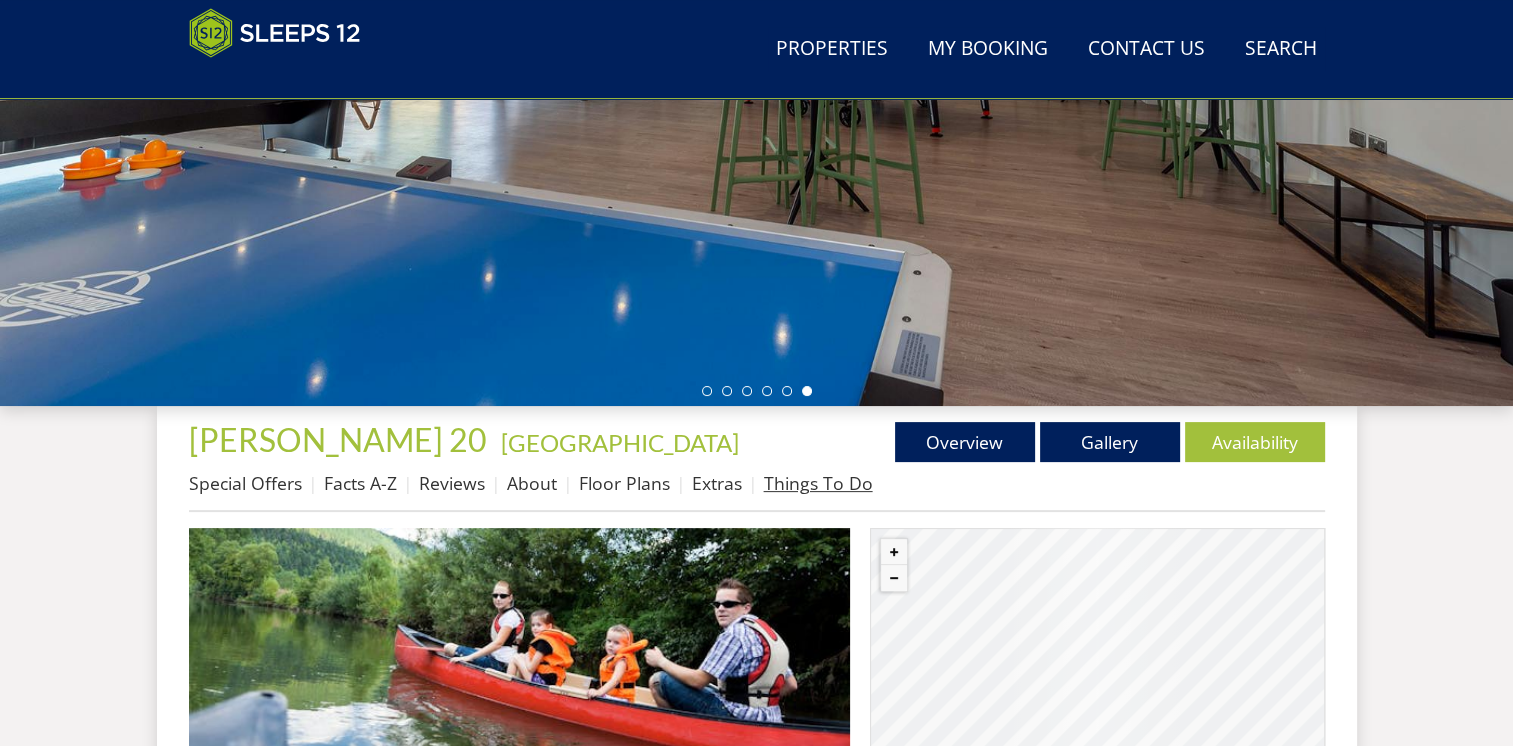 click on "Things To Do" at bounding box center [818, 483] 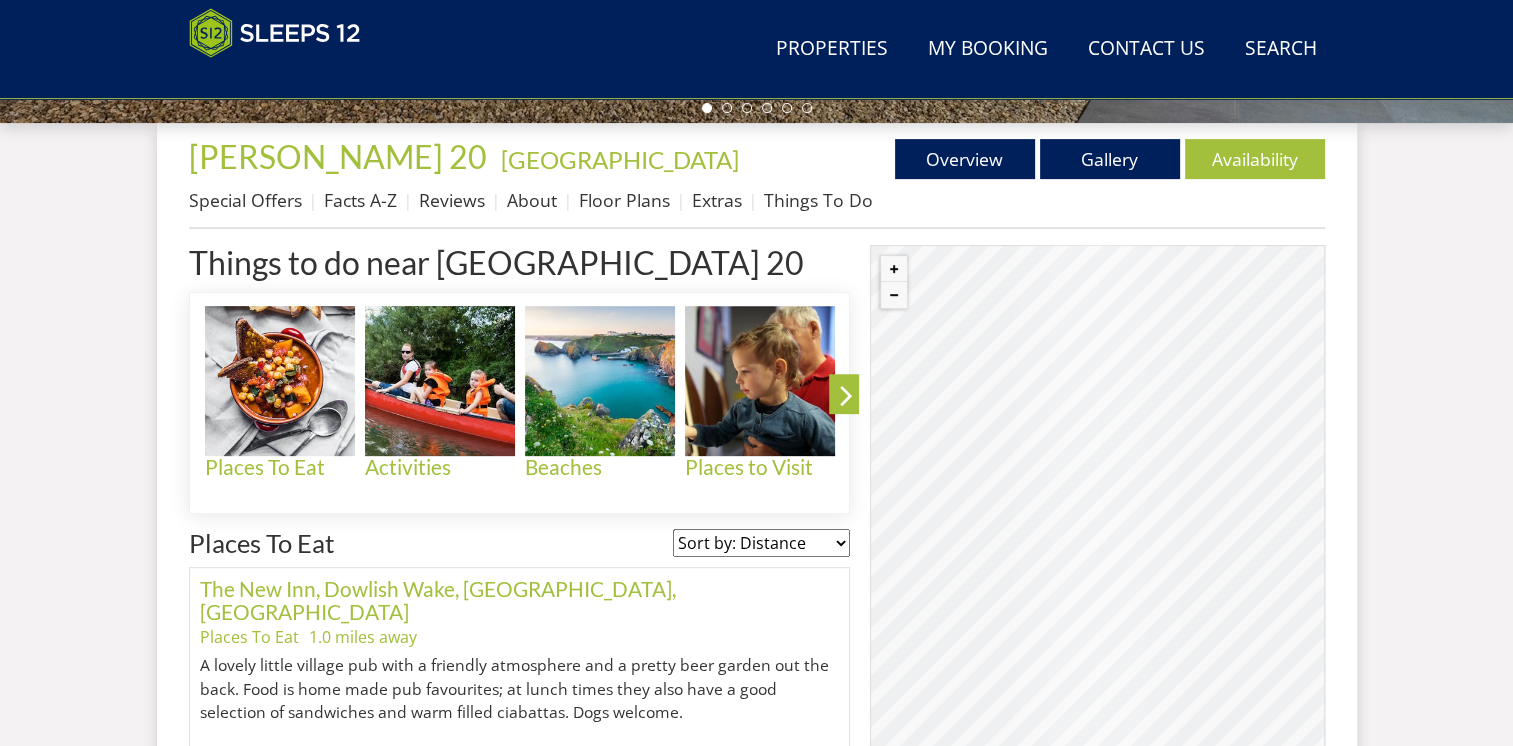 scroll, scrollTop: 700, scrollLeft: 0, axis: vertical 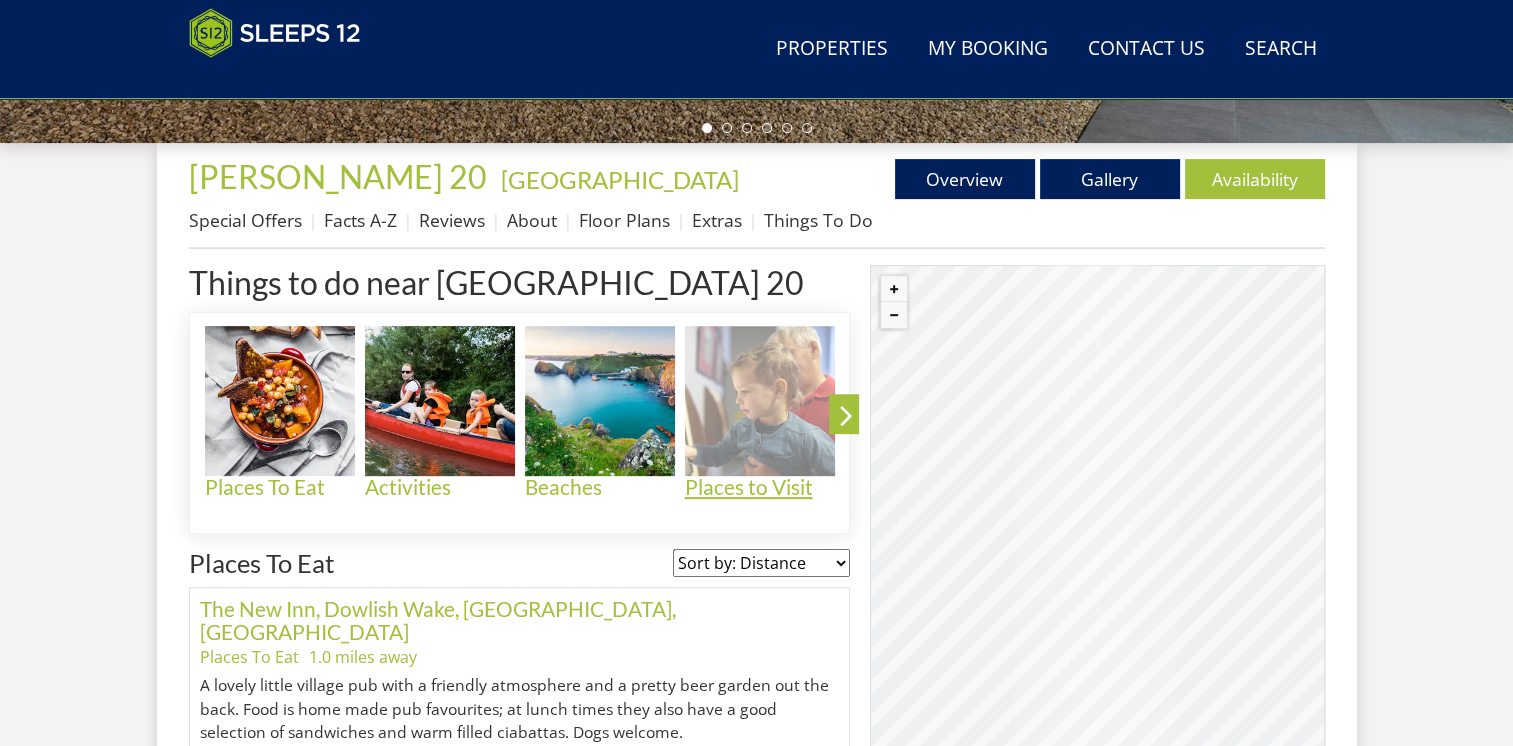 click on "Places to Visit" at bounding box center (760, 487) 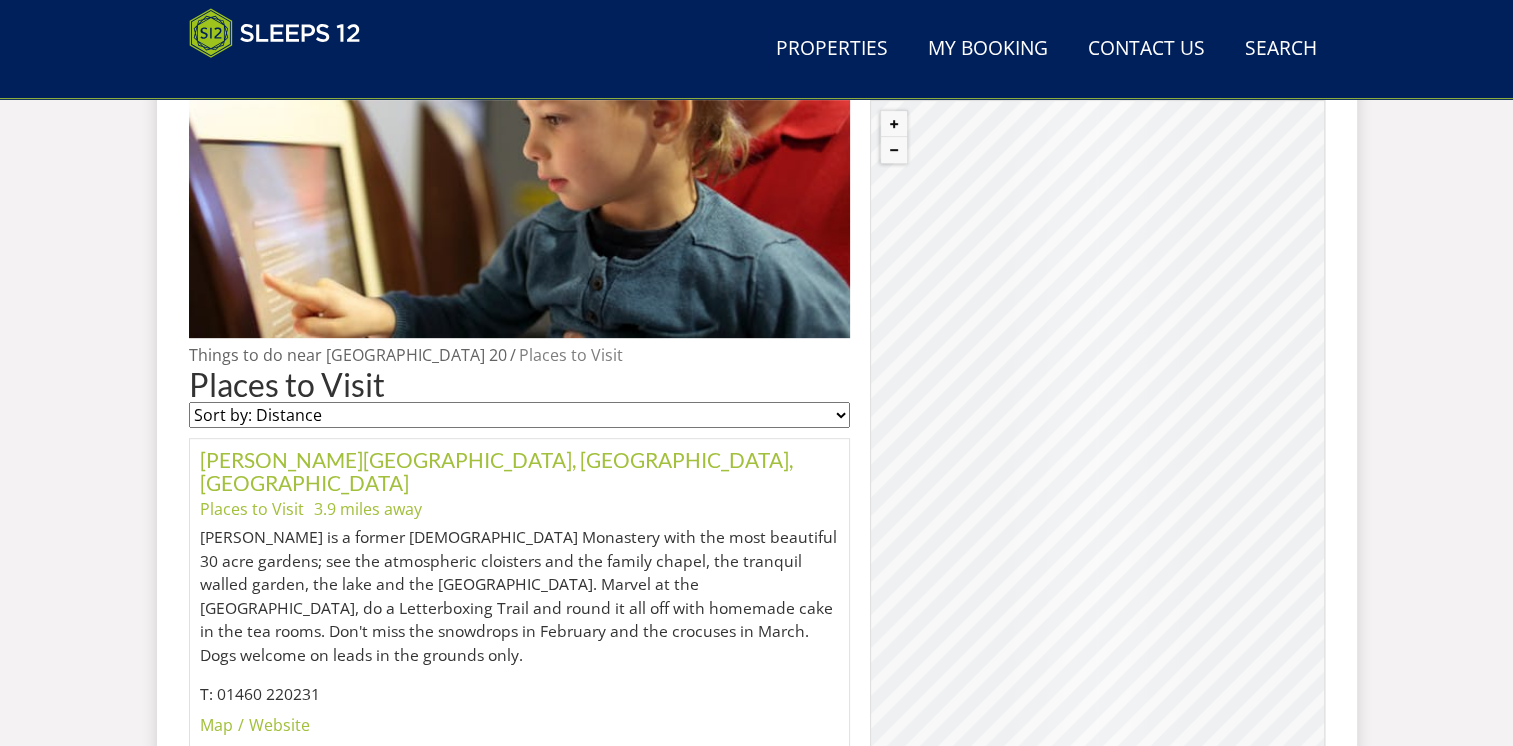 scroll, scrollTop: 900, scrollLeft: 0, axis: vertical 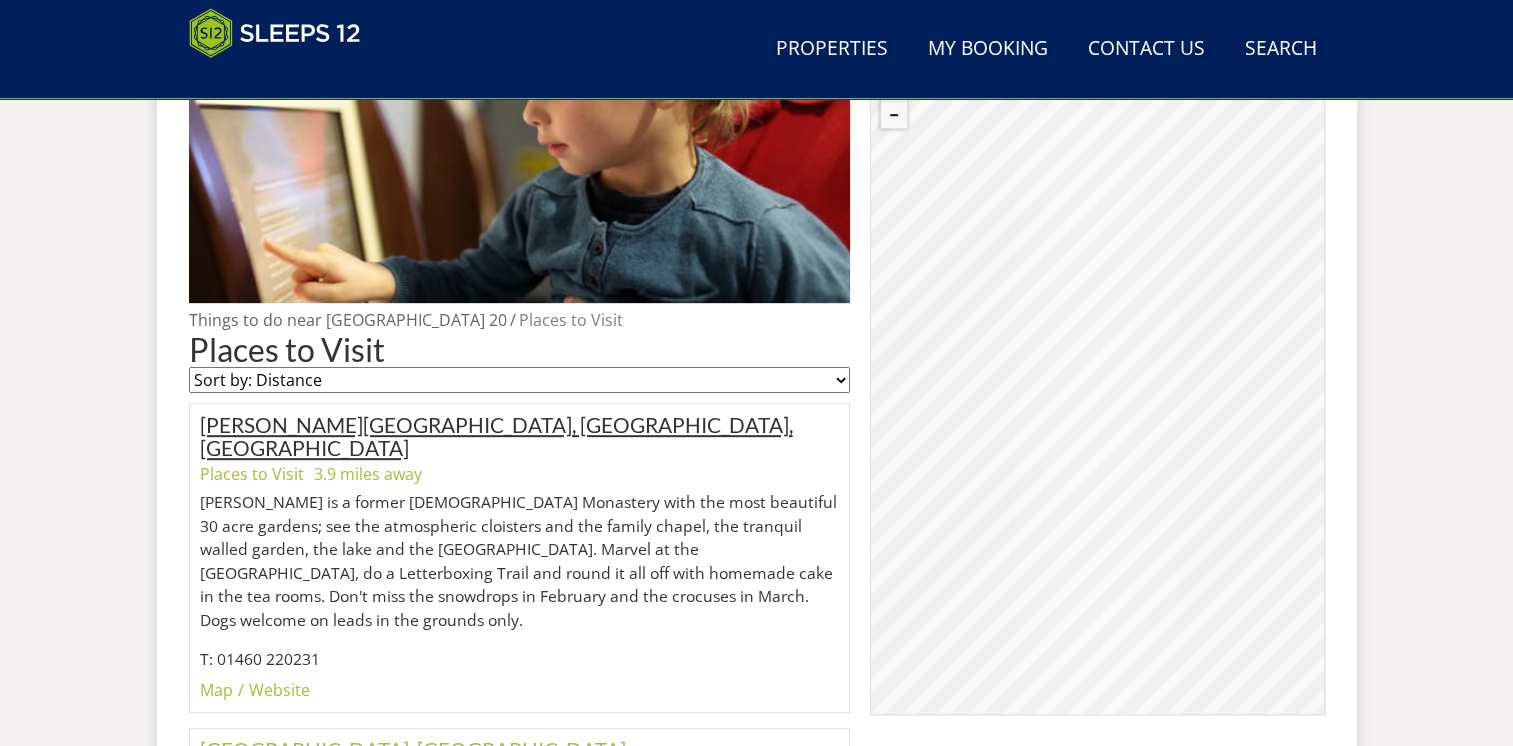 click on "Forde Abbey House & Gardens, Chard, Somerset" at bounding box center [496, 436] 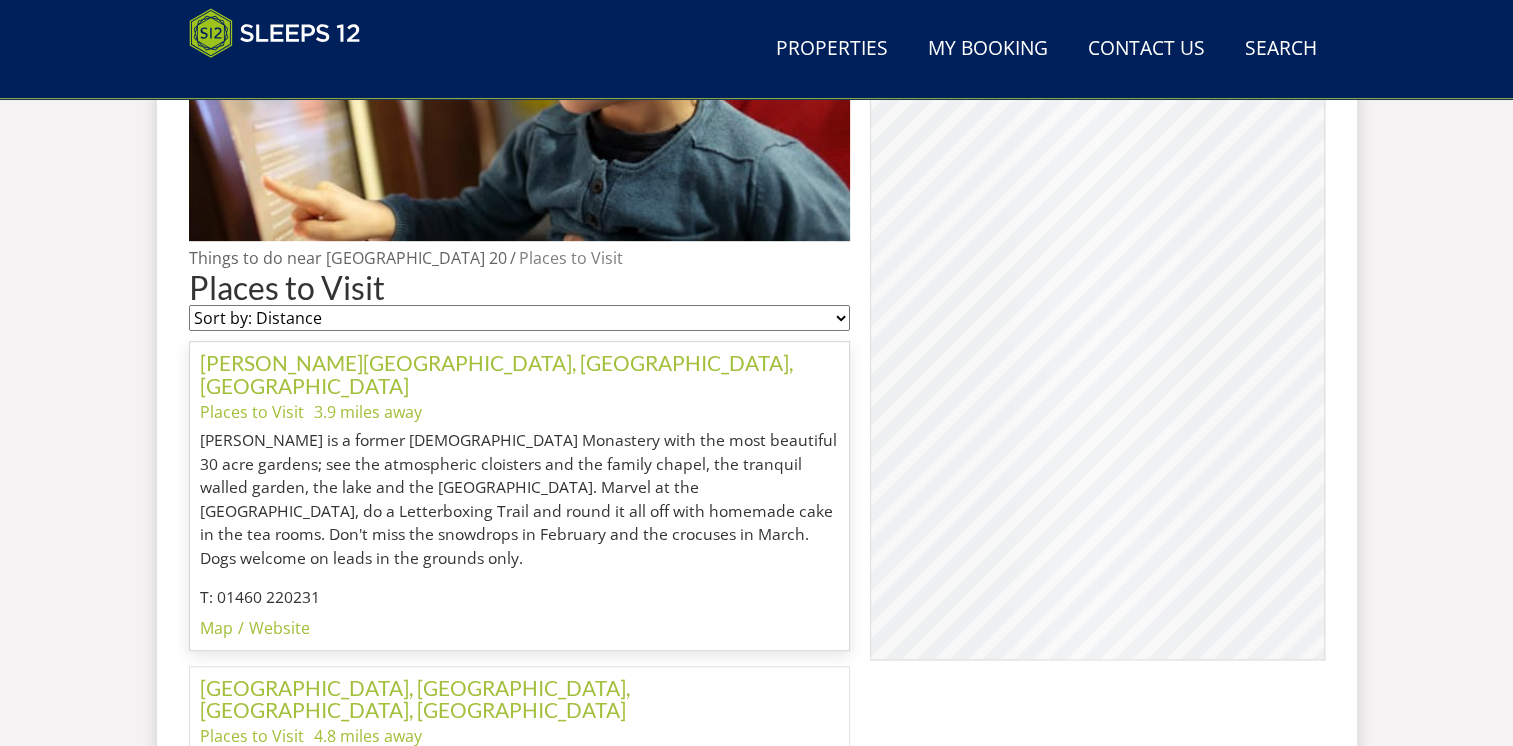 scroll, scrollTop: 964, scrollLeft: 0, axis: vertical 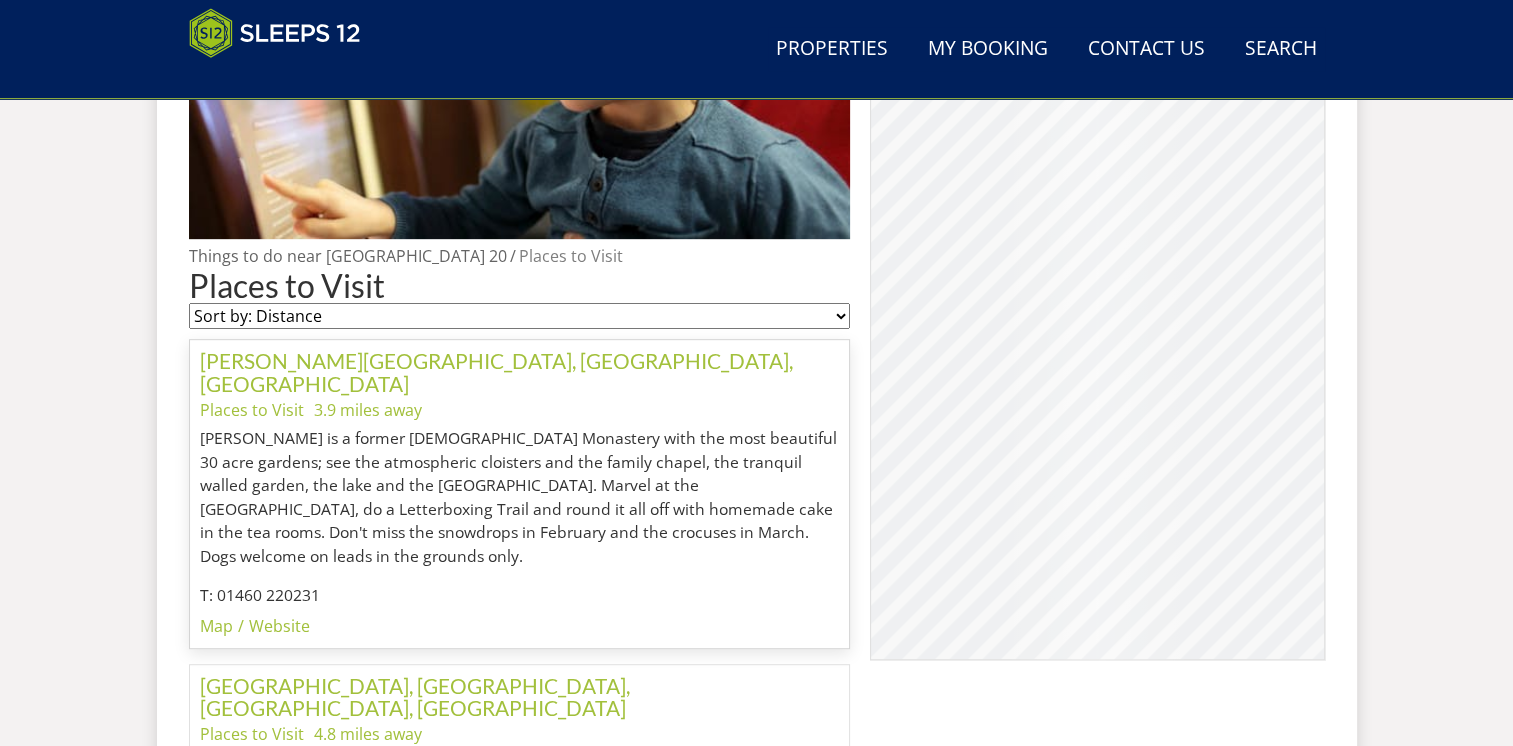 click on "© MapTiler   © OpenStreetMap contributors Forde Abbey House & Gardens, Chard, Somerset" at bounding box center (1097, 335) 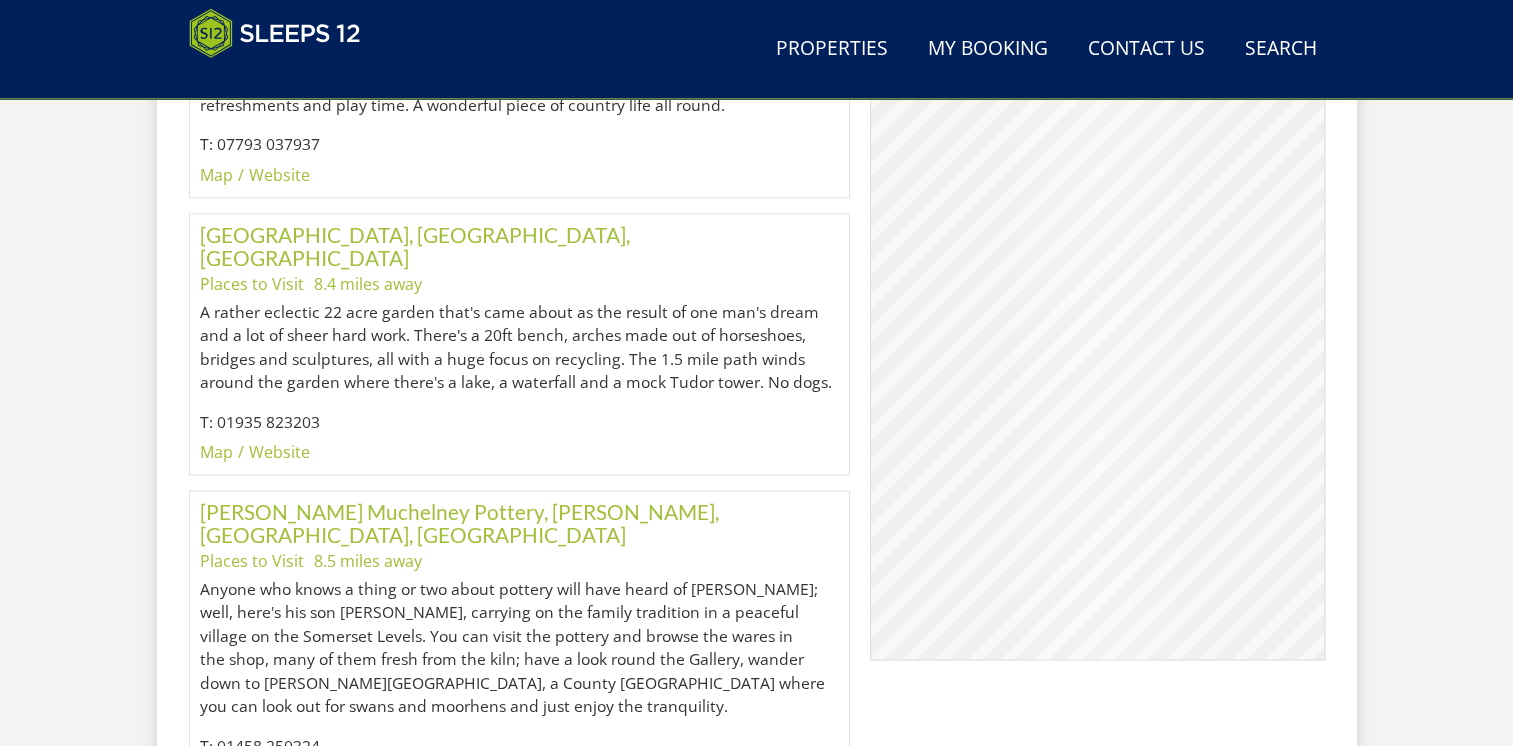 scroll, scrollTop: 2964, scrollLeft: 0, axis: vertical 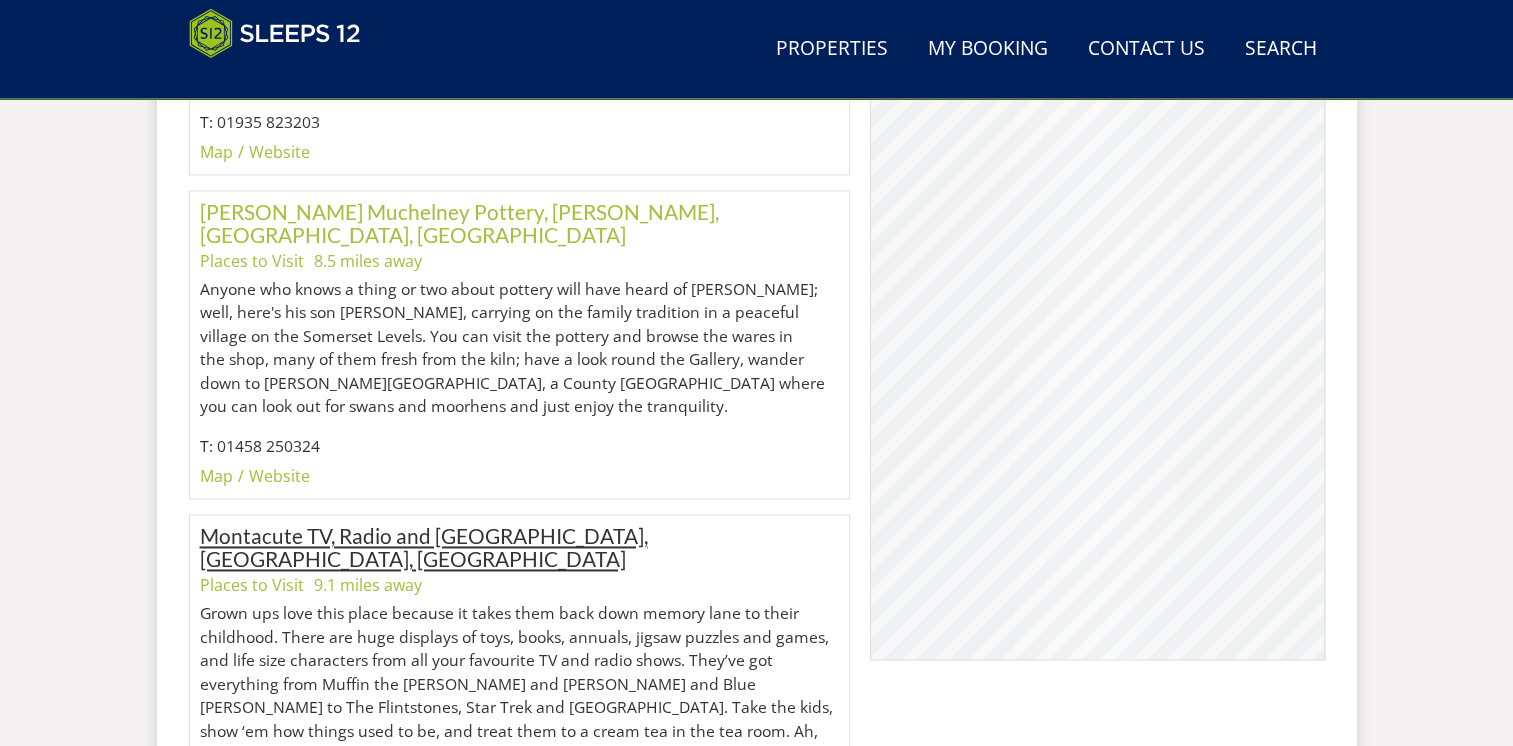 click on "Montacute TV, Radio and Toy Museum, Montacute, Somerset" at bounding box center (424, 547) 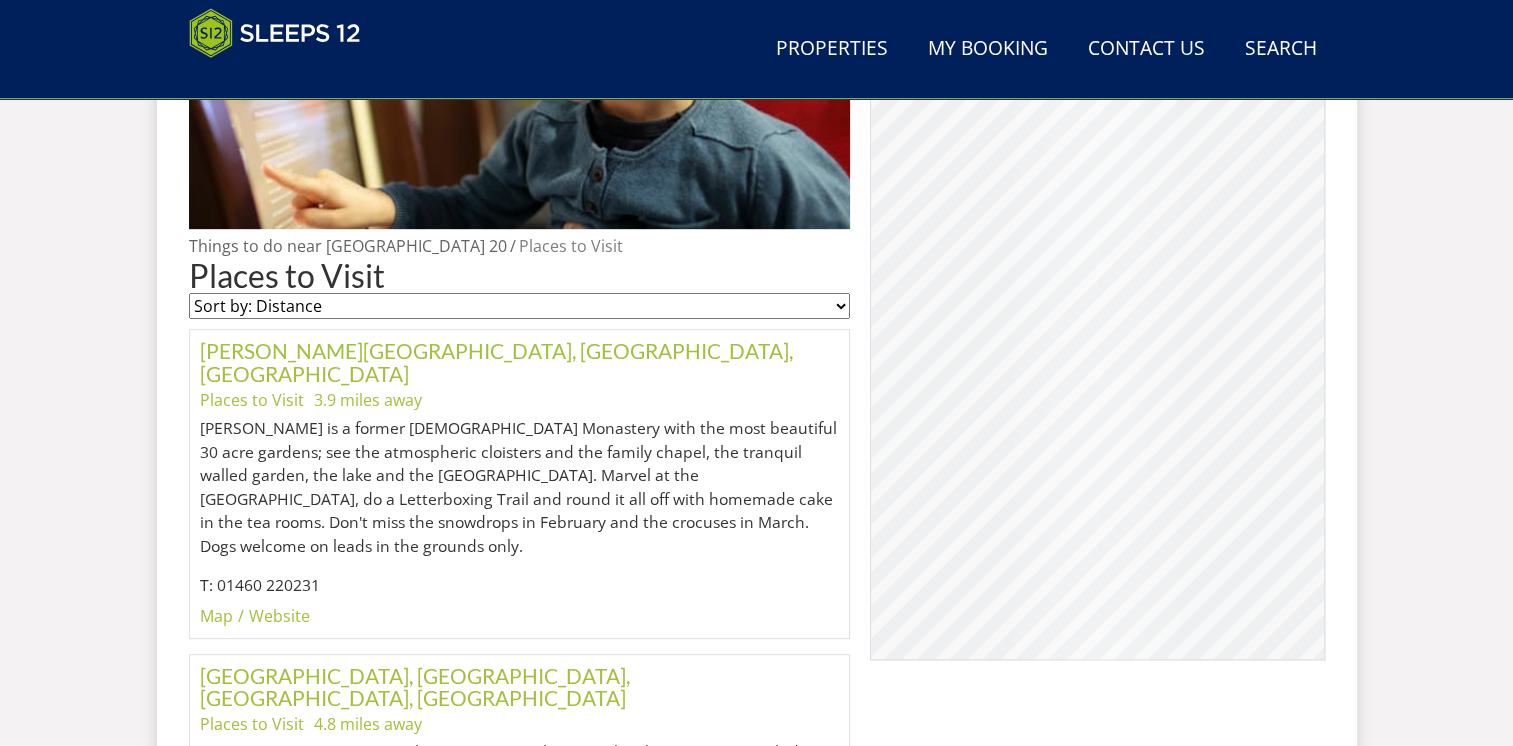 scroll, scrollTop: 1074, scrollLeft: 0, axis: vertical 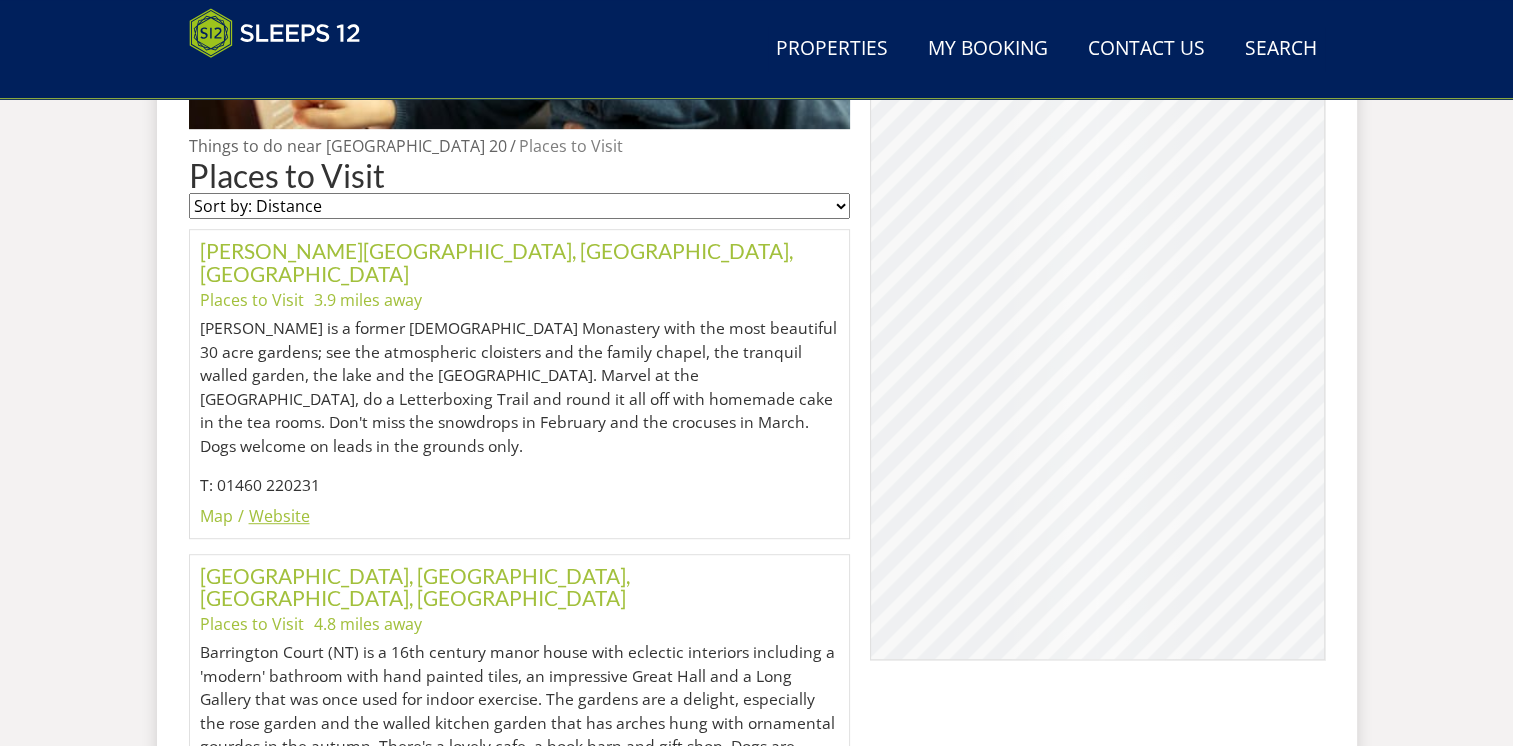 click on "Website" at bounding box center [279, 516] 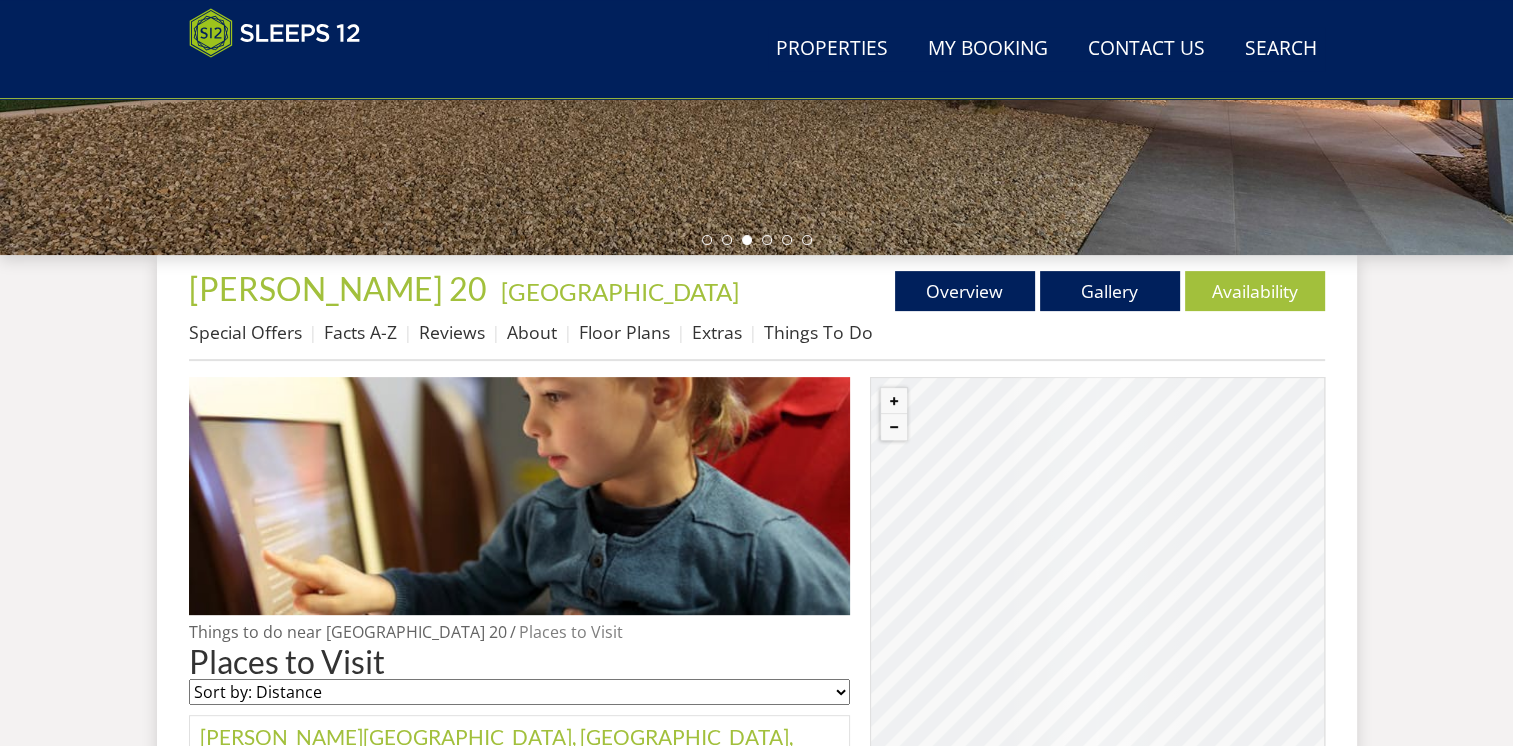 scroll, scrollTop: 574, scrollLeft: 0, axis: vertical 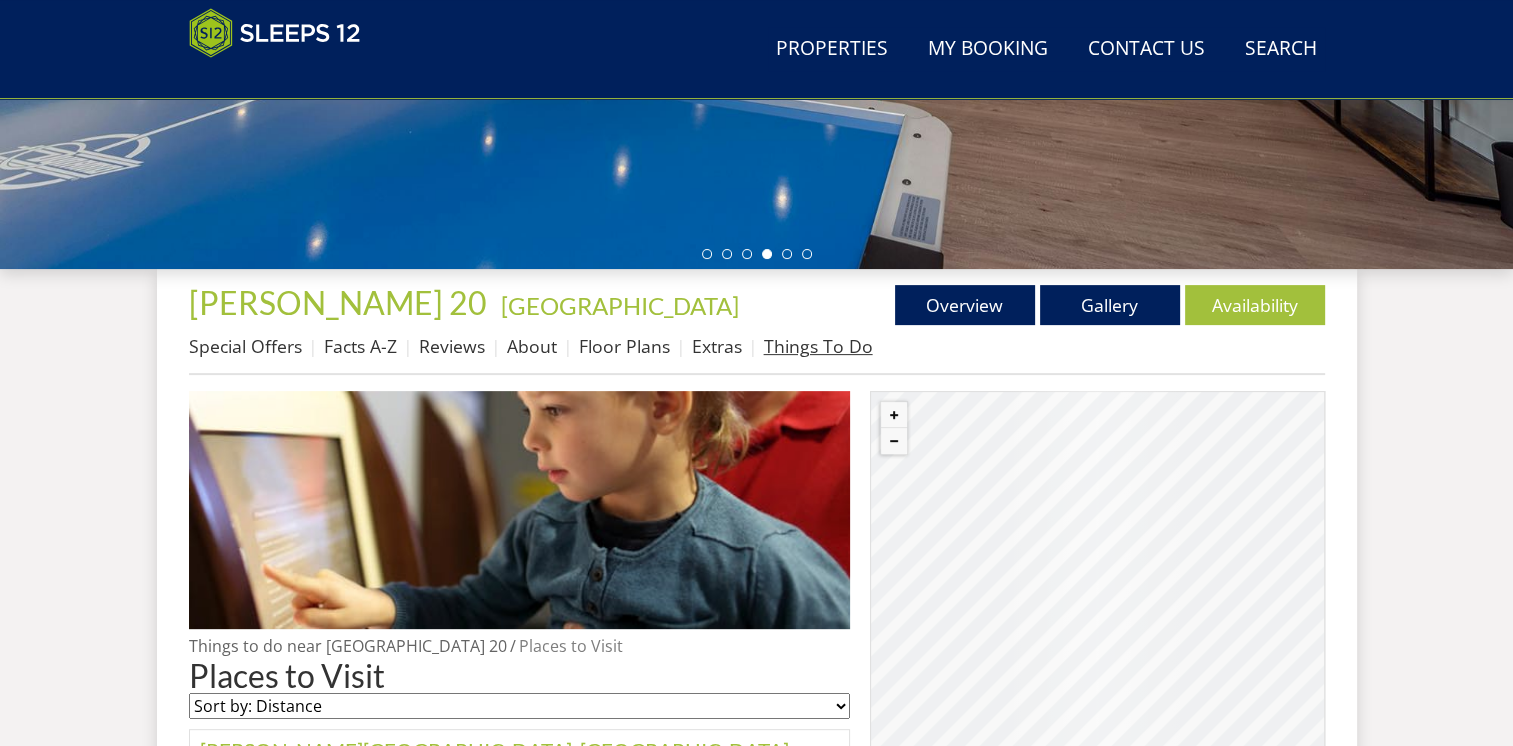 click on "Things To Do" at bounding box center (818, 346) 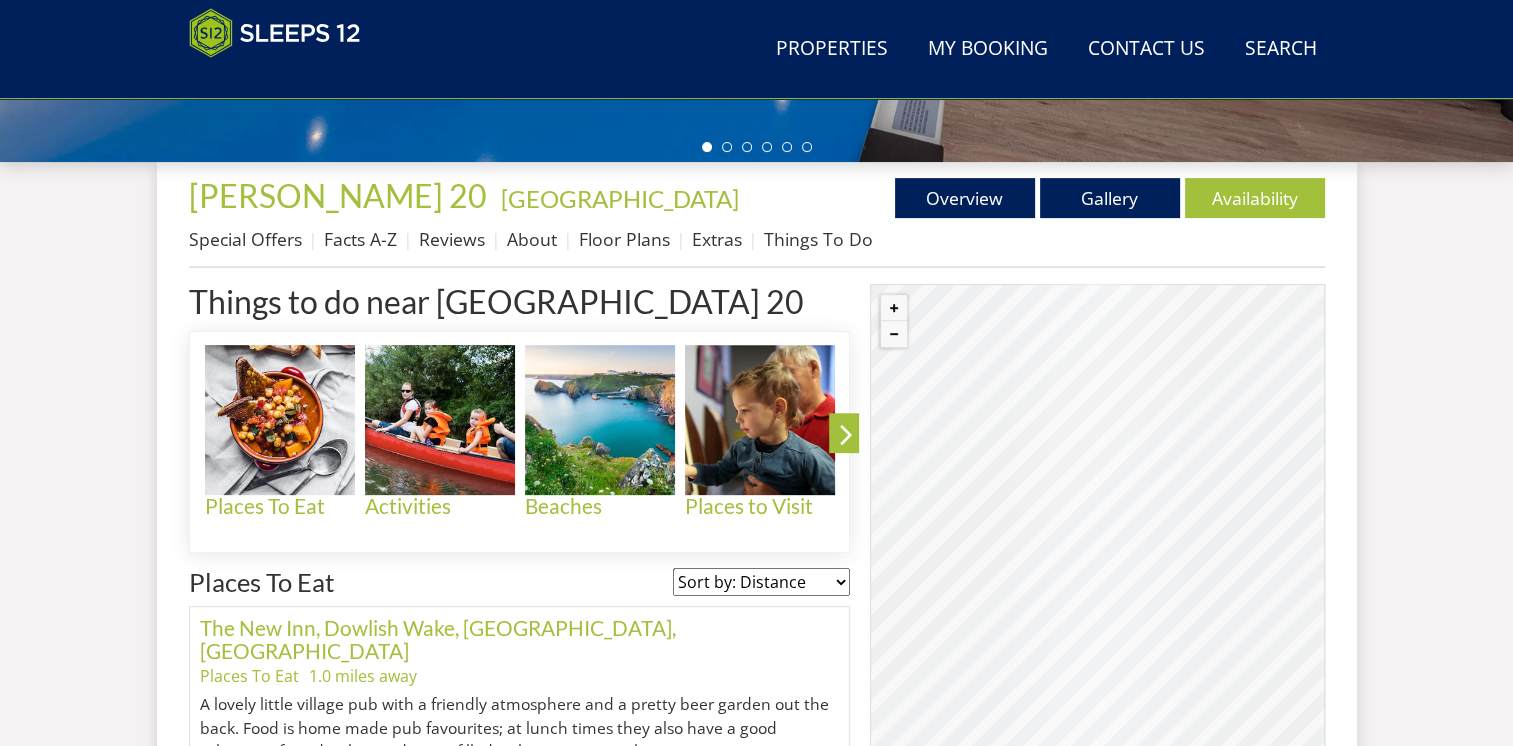 scroll, scrollTop: 700, scrollLeft: 0, axis: vertical 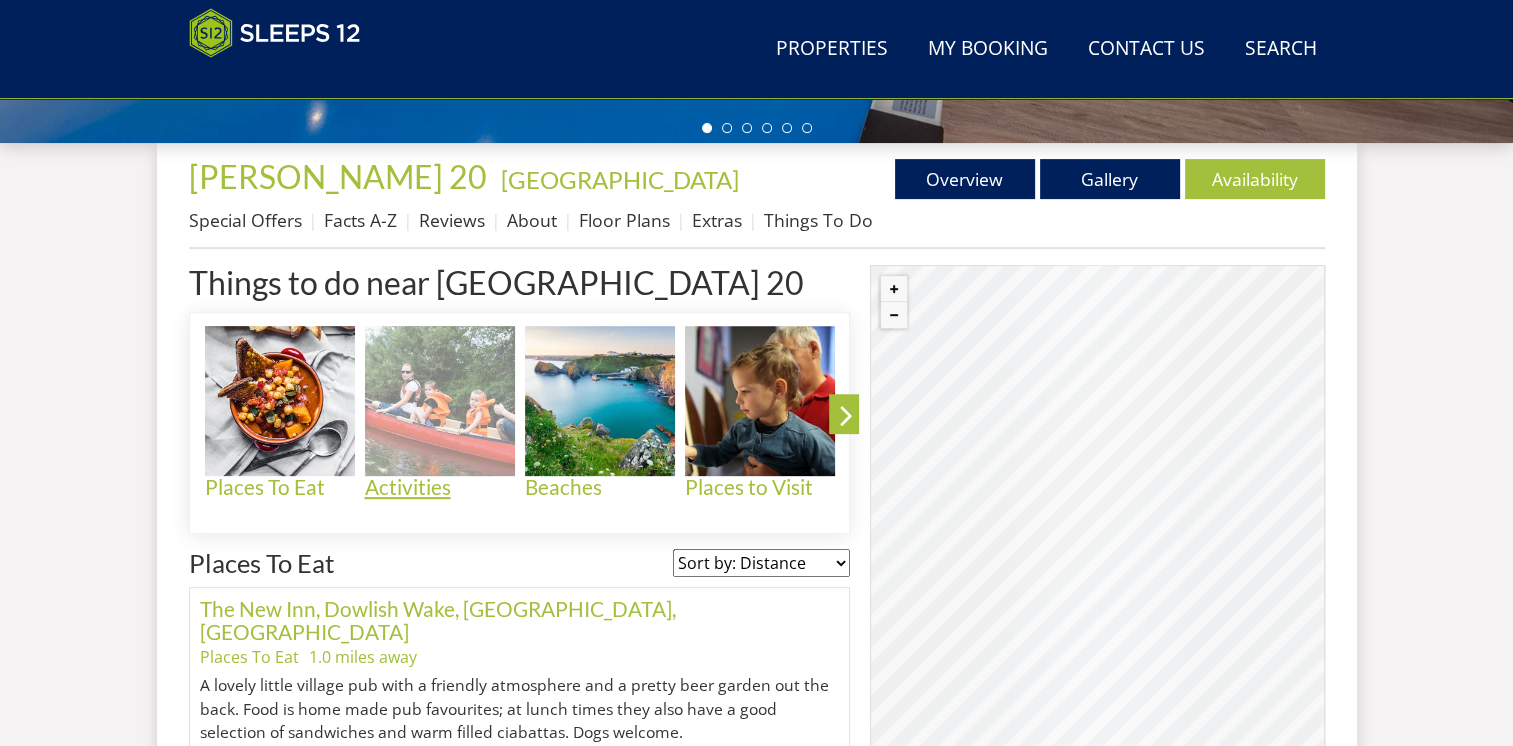 click on "Activities" at bounding box center (440, 487) 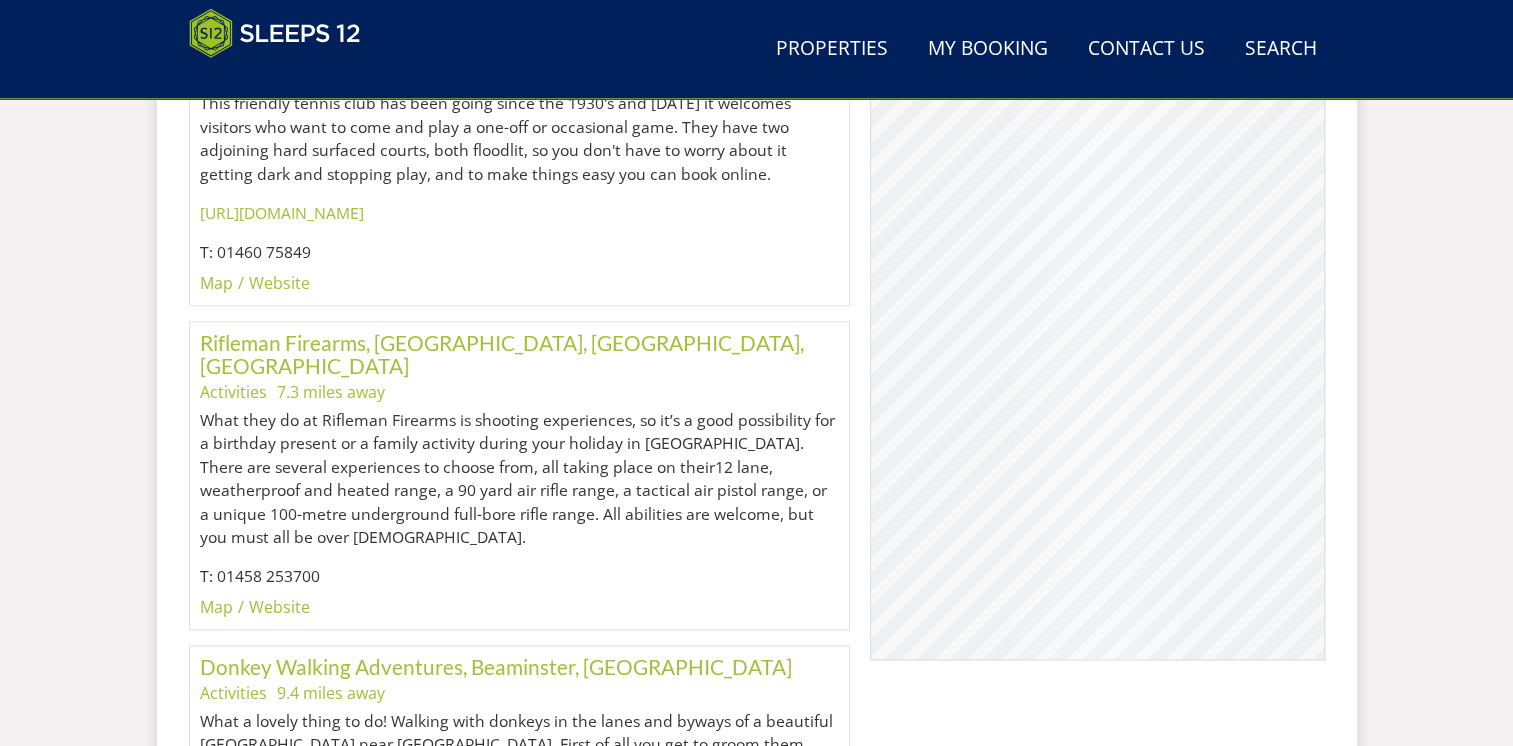 scroll, scrollTop: 2300, scrollLeft: 0, axis: vertical 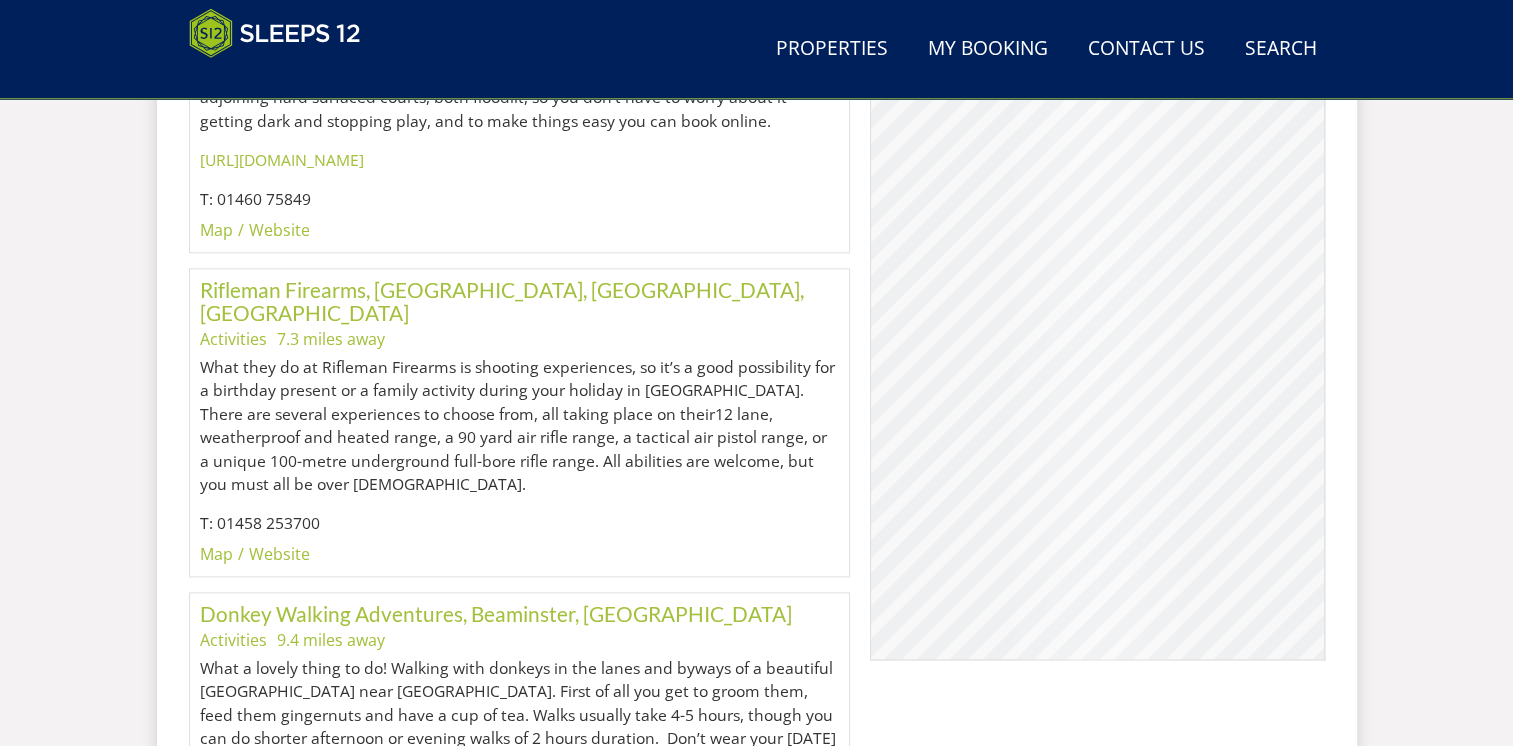 click on "Website" 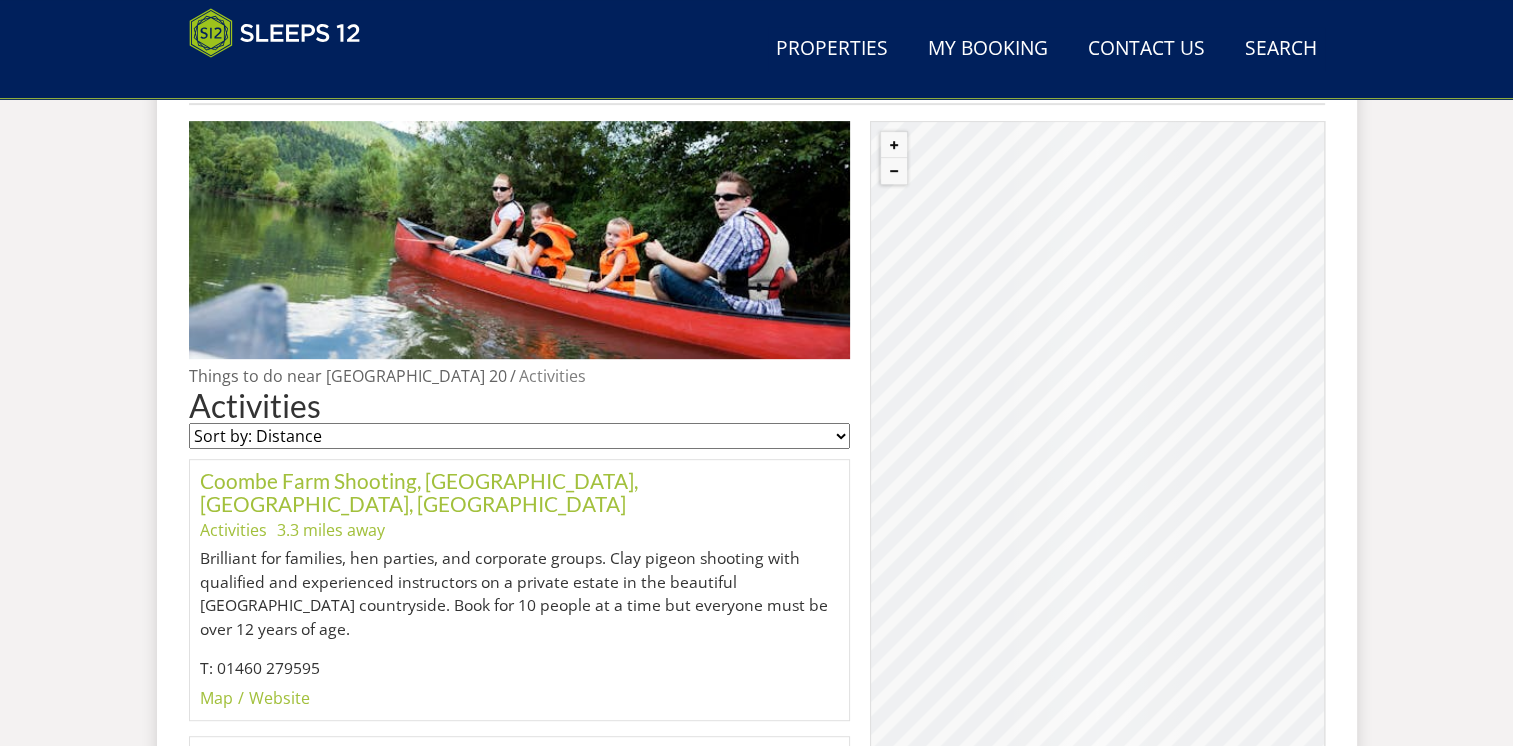 scroll, scrollTop: 600, scrollLeft: 0, axis: vertical 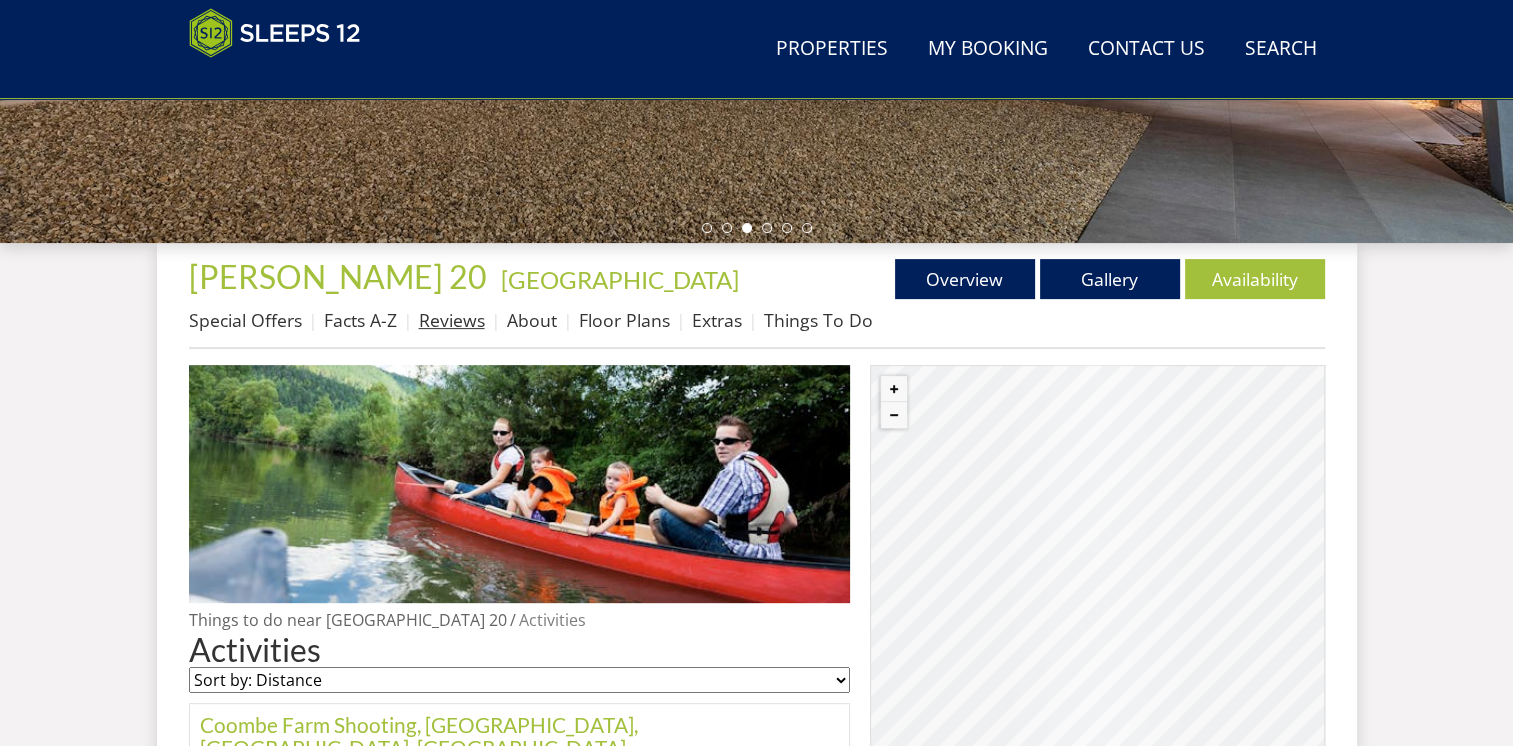 click on "Reviews" at bounding box center [452, 320] 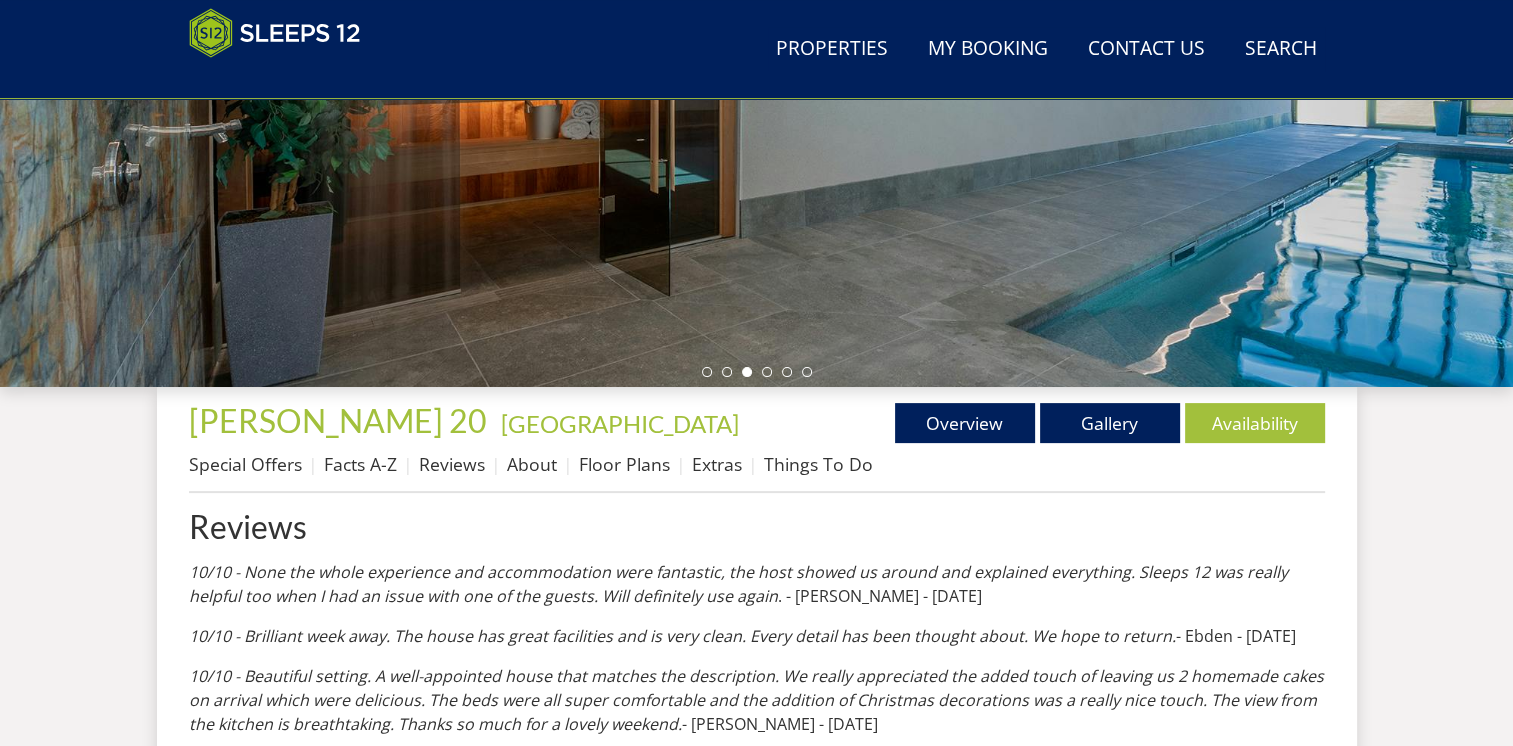 scroll, scrollTop: 500, scrollLeft: 0, axis: vertical 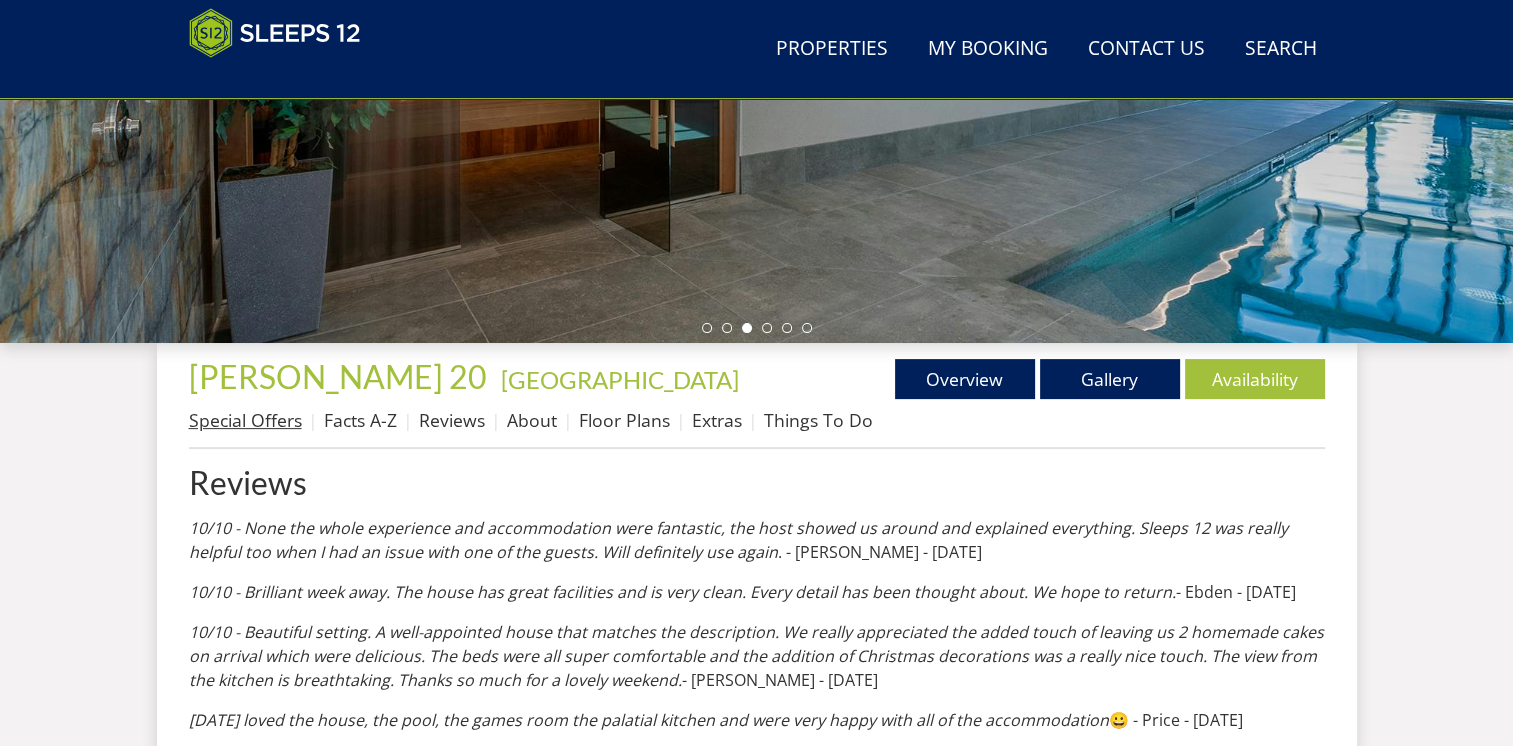 click on "Special Offers" at bounding box center (245, 420) 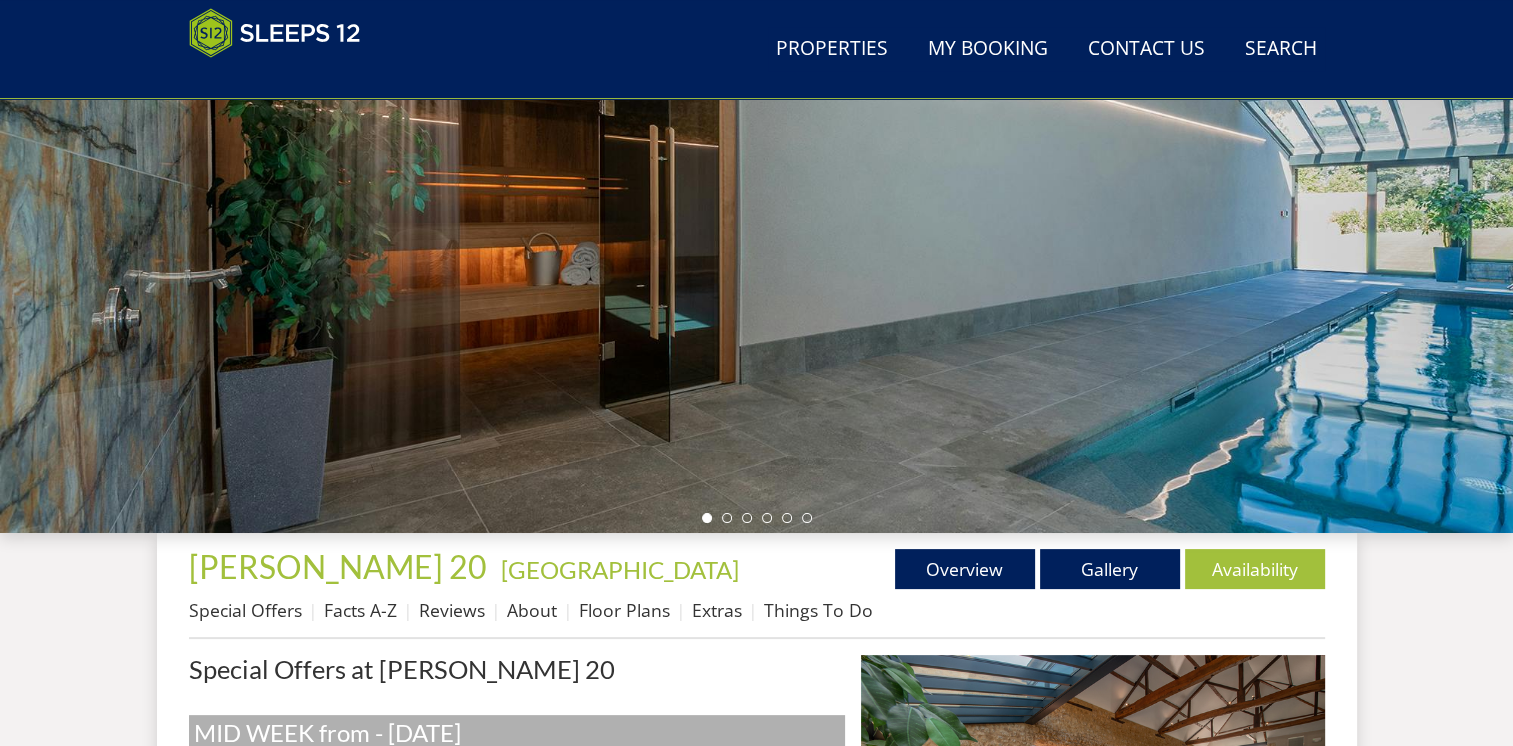 scroll, scrollTop: 700, scrollLeft: 0, axis: vertical 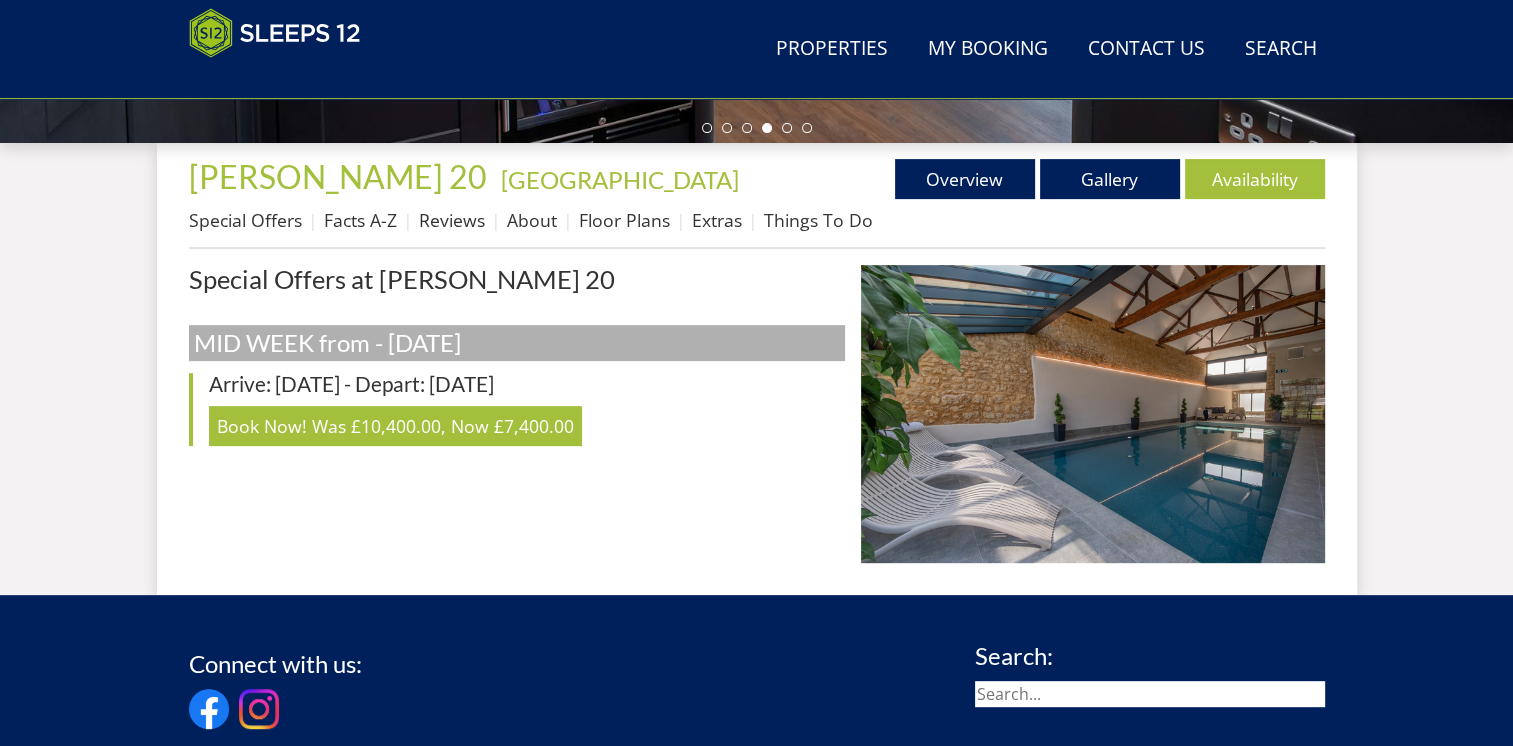 drag, startPoint x: 726, startPoint y: 227, endPoint x: 725, endPoint y: 238, distance: 11.045361 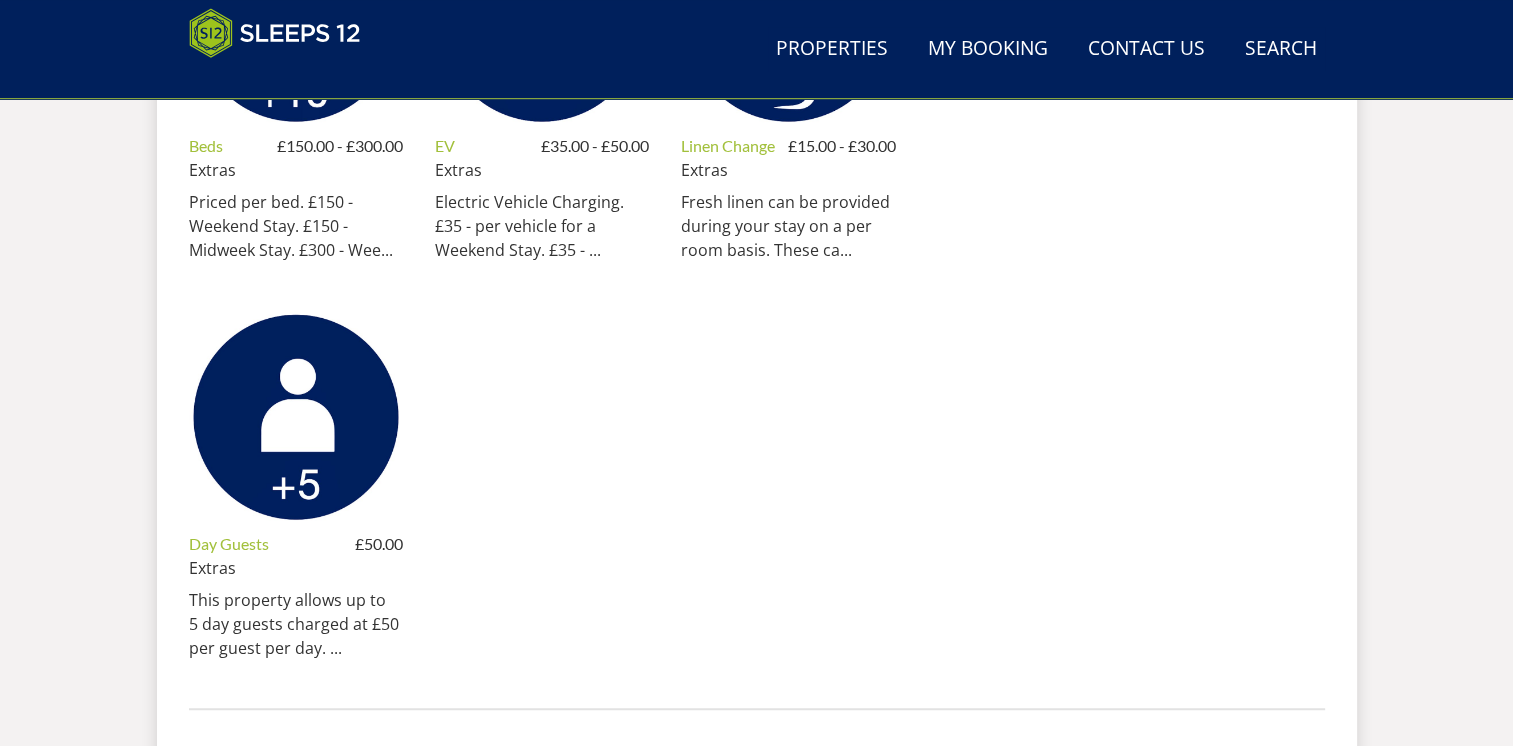 scroll, scrollTop: 696, scrollLeft: 0, axis: vertical 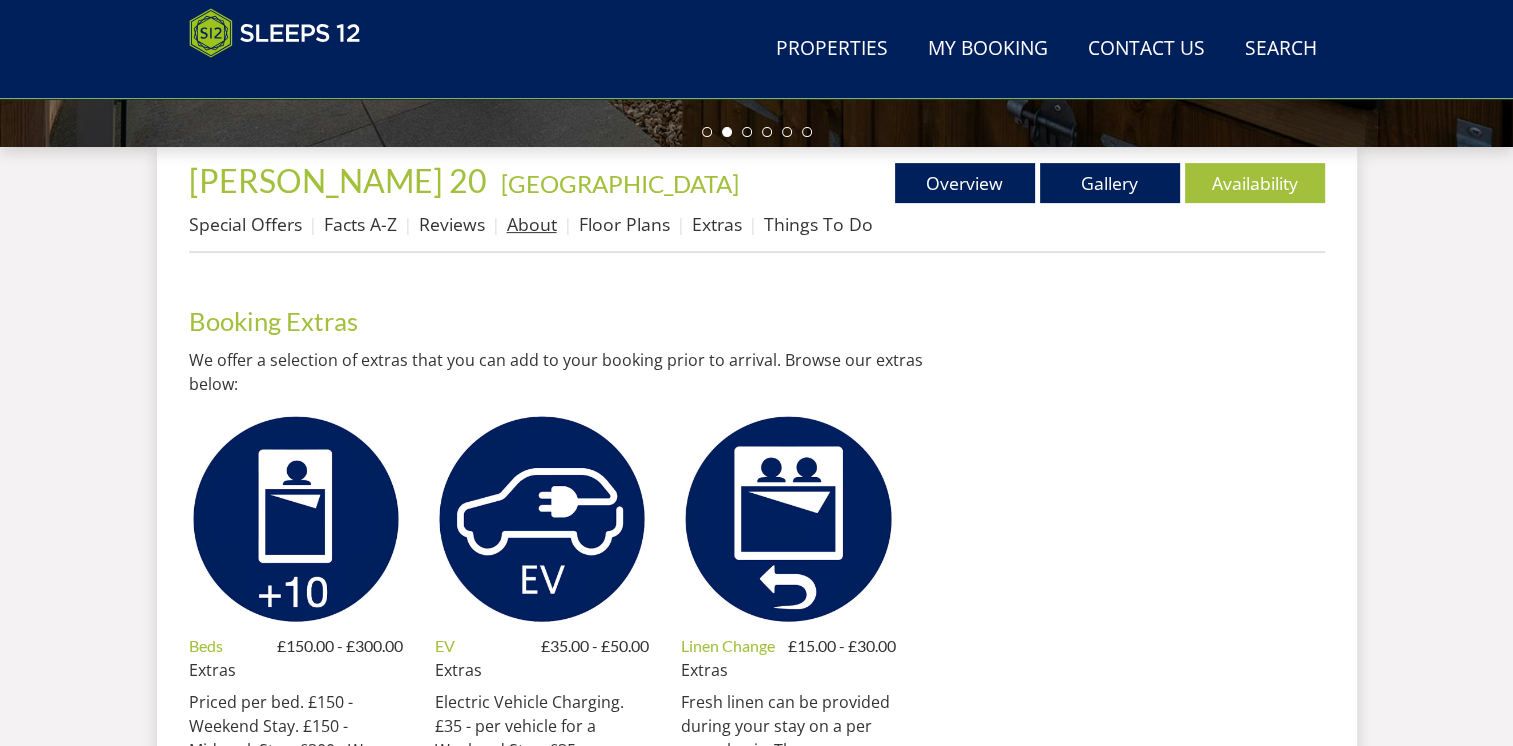click on "About" at bounding box center (532, 224) 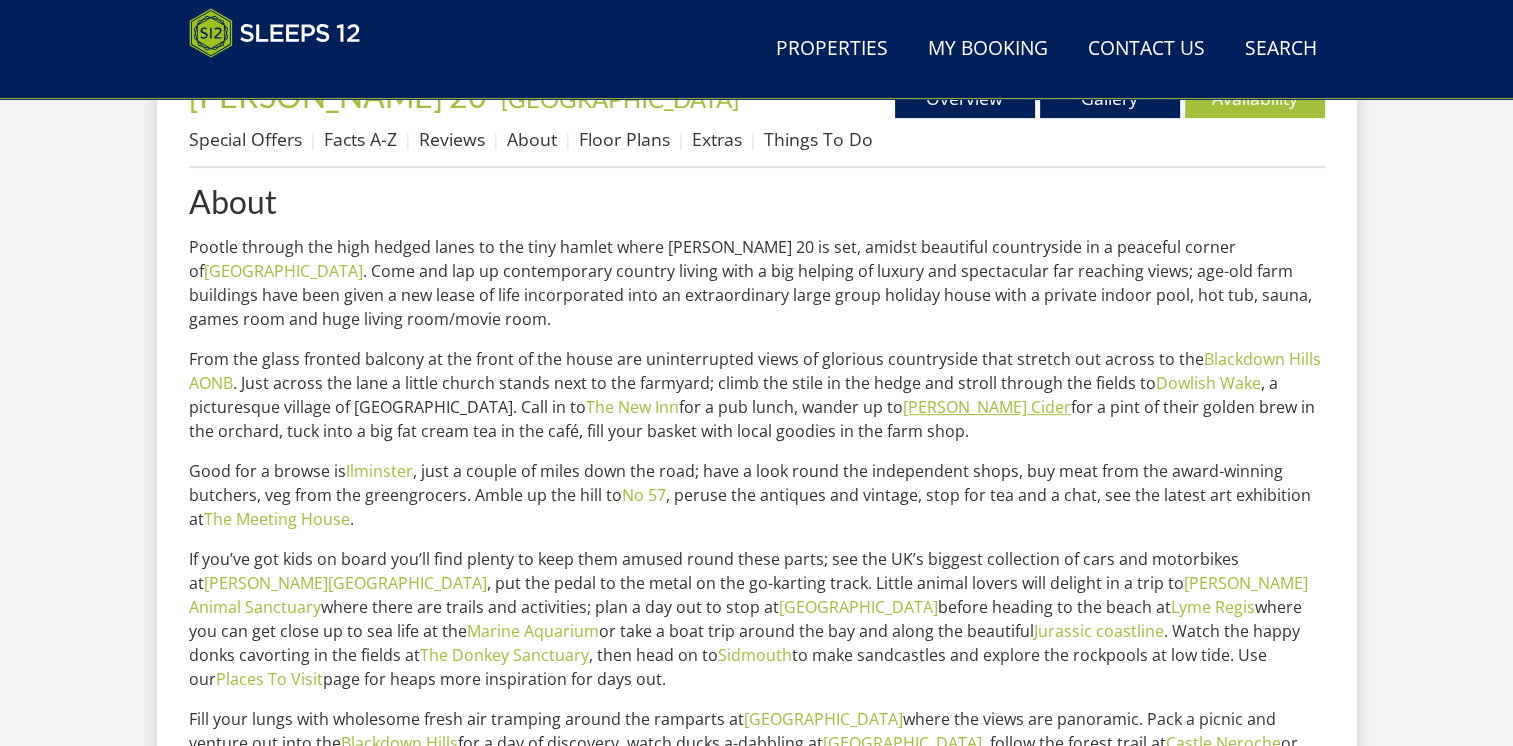 scroll, scrollTop: 881, scrollLeft: 0, axis: vertical 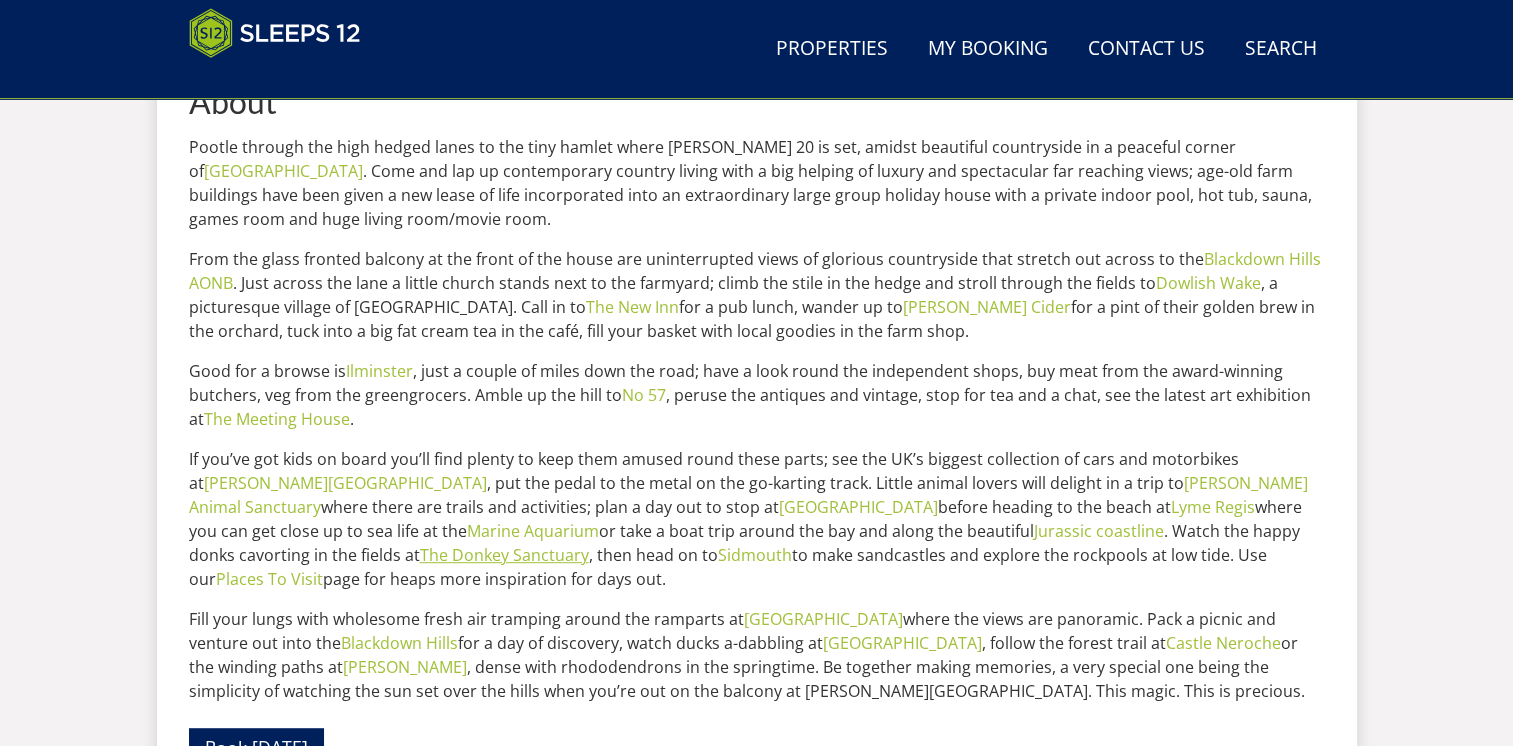 click on "The Donkey Sanctuary" at bounding box center (504, 555) 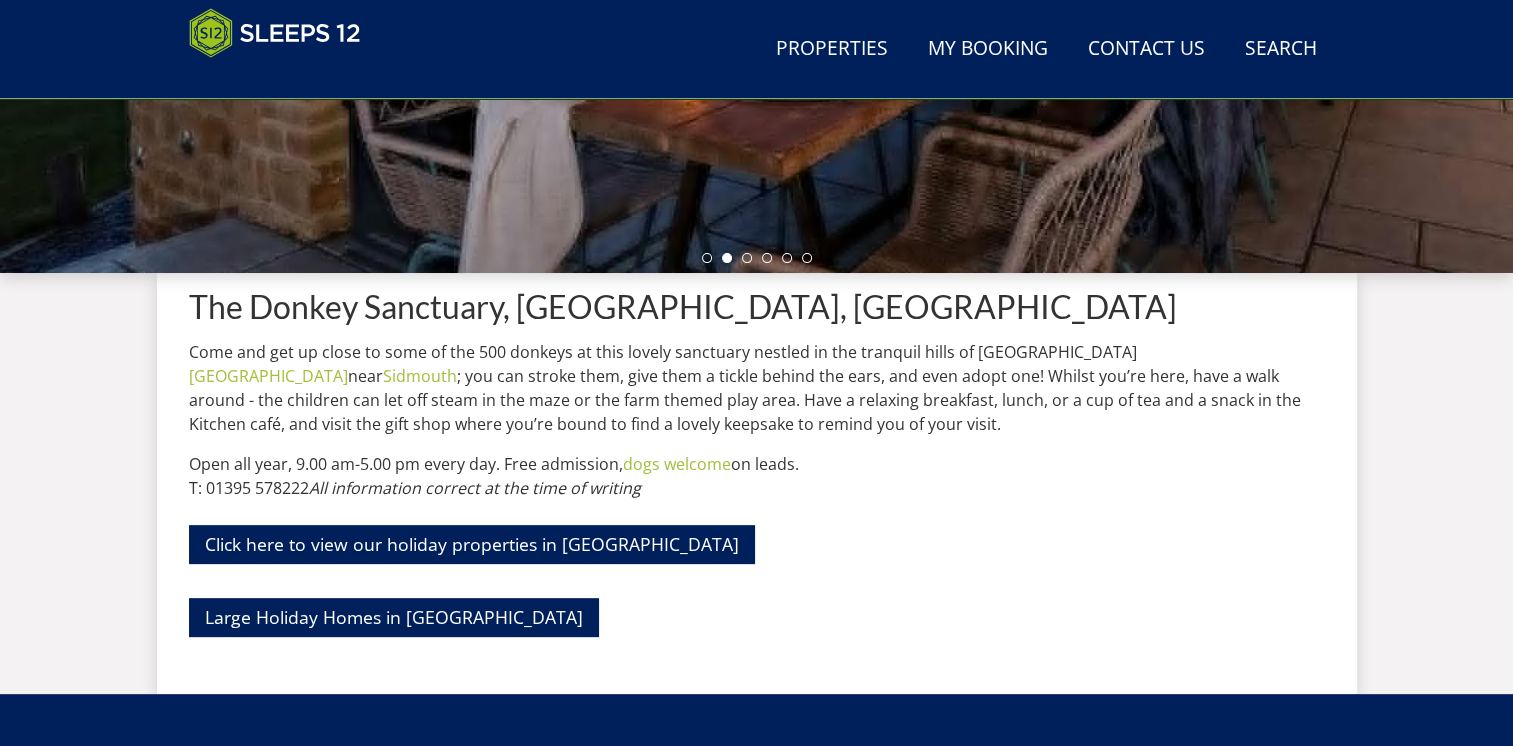 scroll, scrollTop: 496, scrollLeft: 0, axis: vertical 